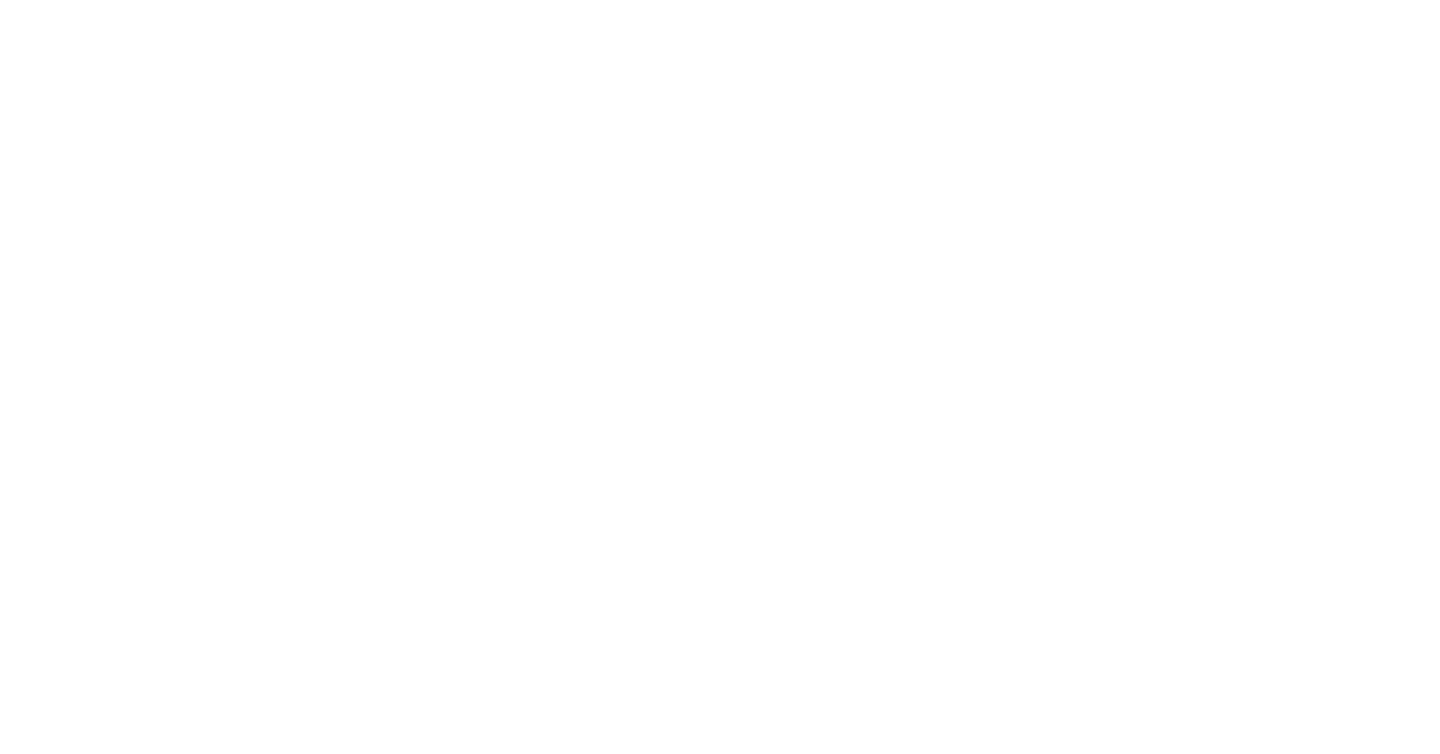 scroll, scrollTop: 0, scrollLeft: 0, axis: both 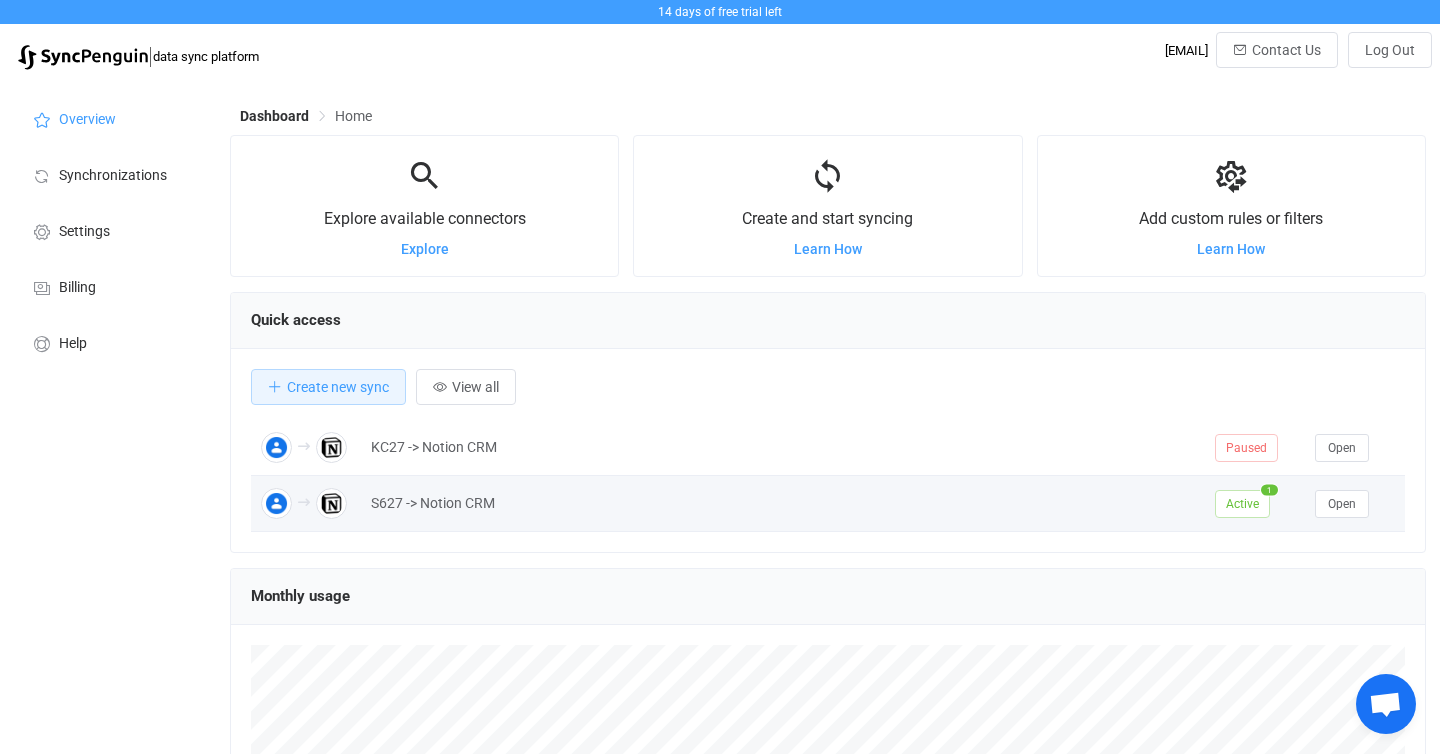 click on "Active" at bounding box center [1242, 504] 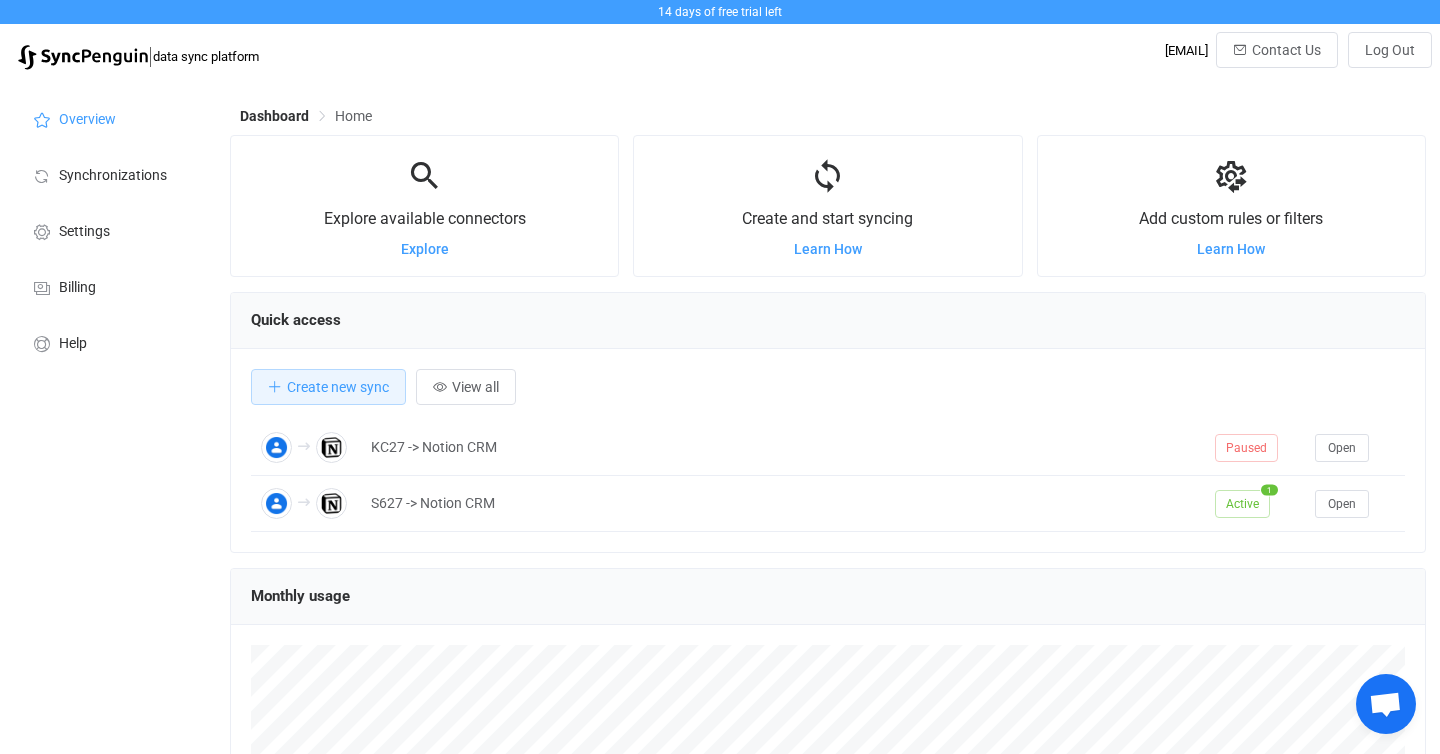click on "Create new sync View all KC27 -> Notion CRM Paused Open S627 -> Notion CRM Active
1
Open" at bounding box center (828, 450) 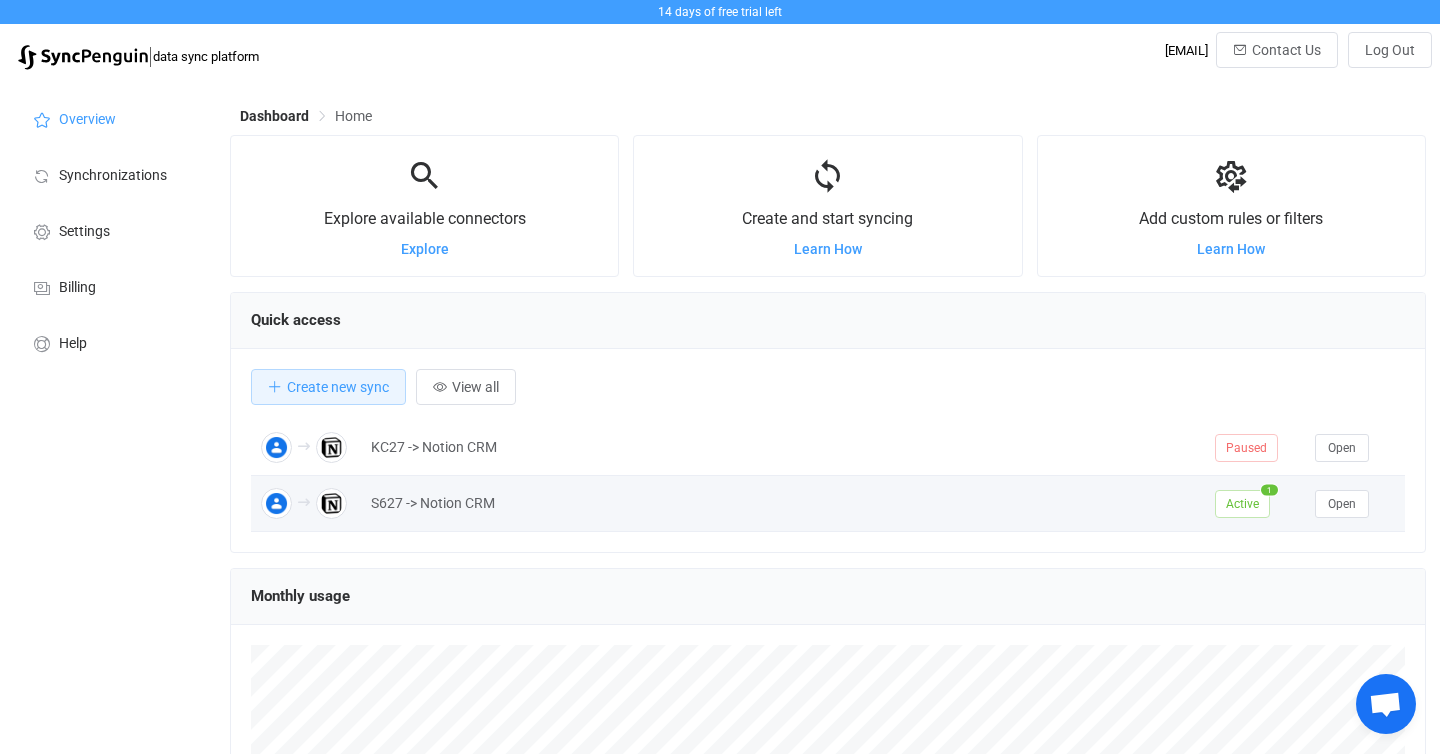 click on "S627 -> Notion CRM" at bounding box center (783, 504) 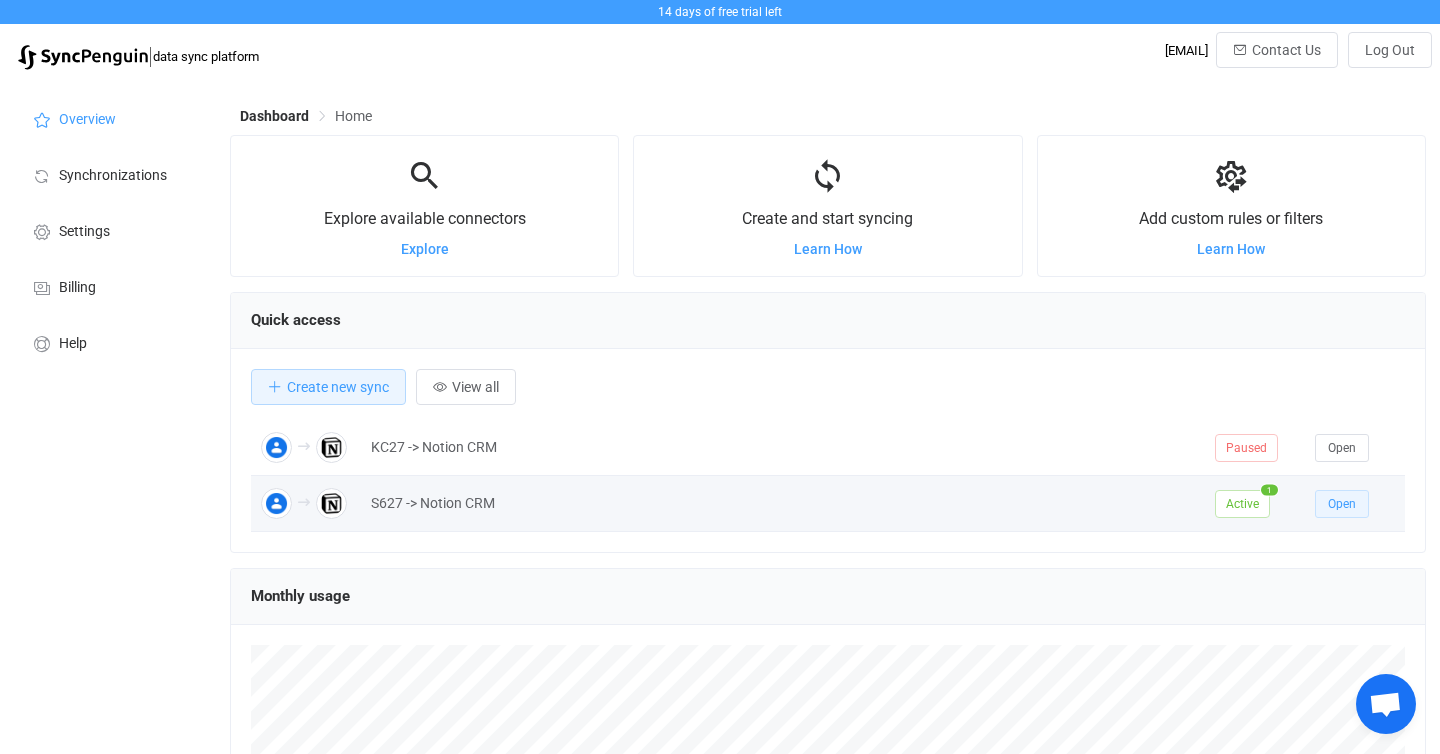 click on "Open" at bounding box center [1342, 504] 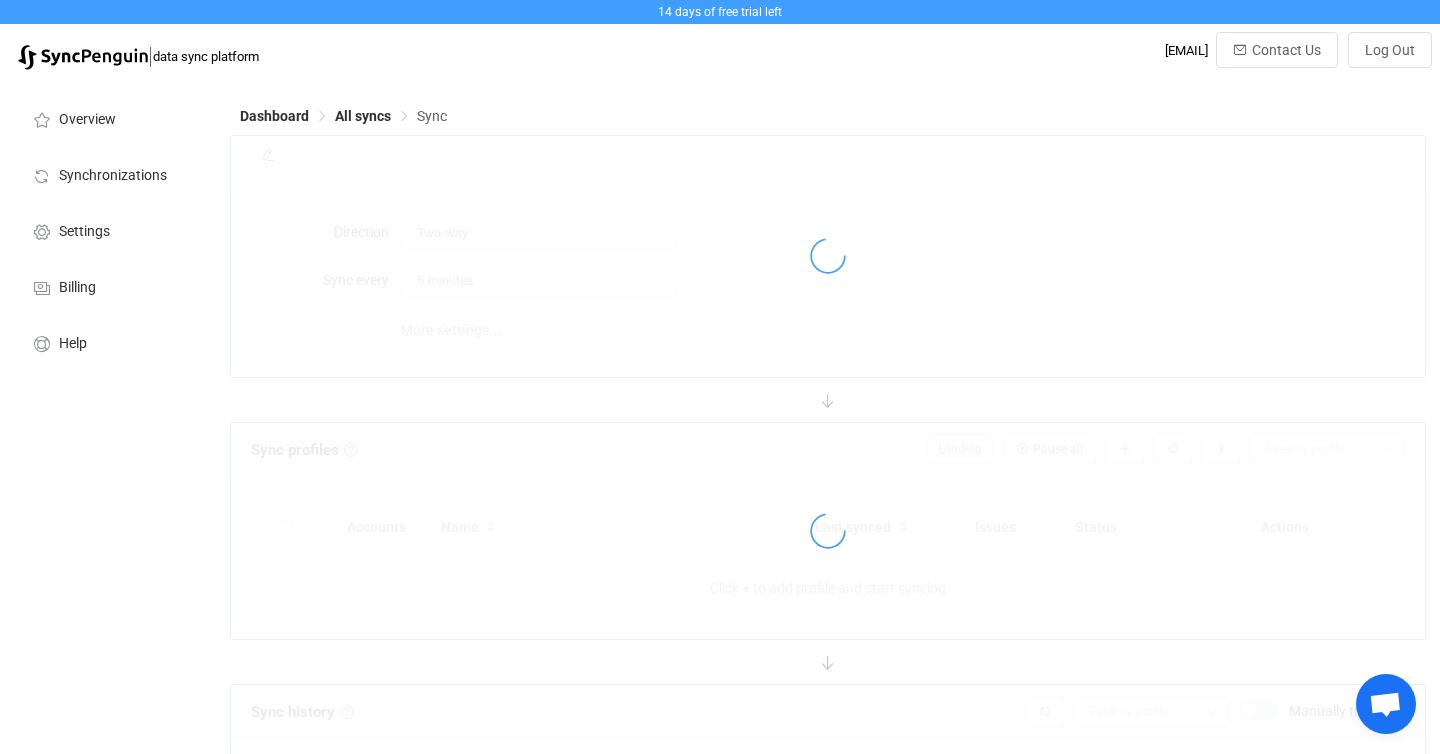 type on "Google → Notion" 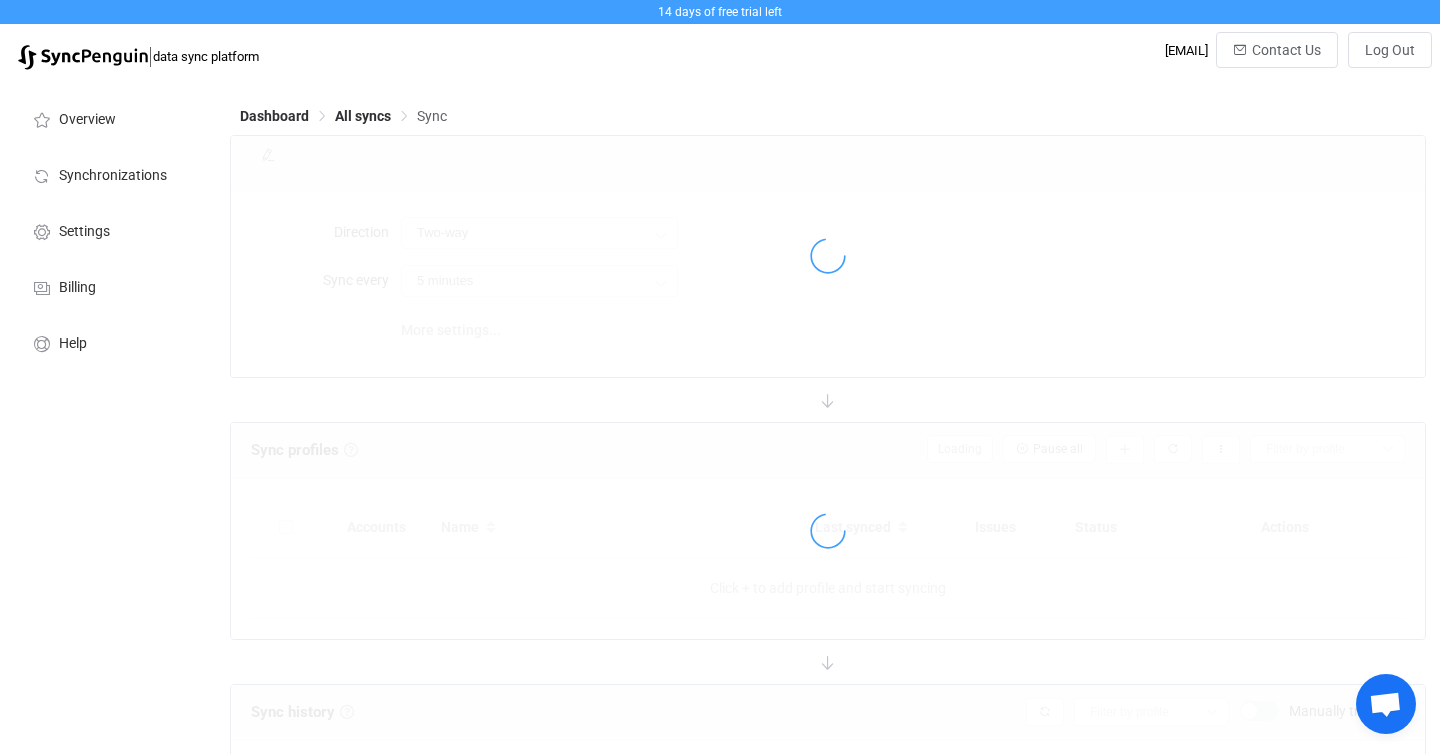 type on "10 minutes" 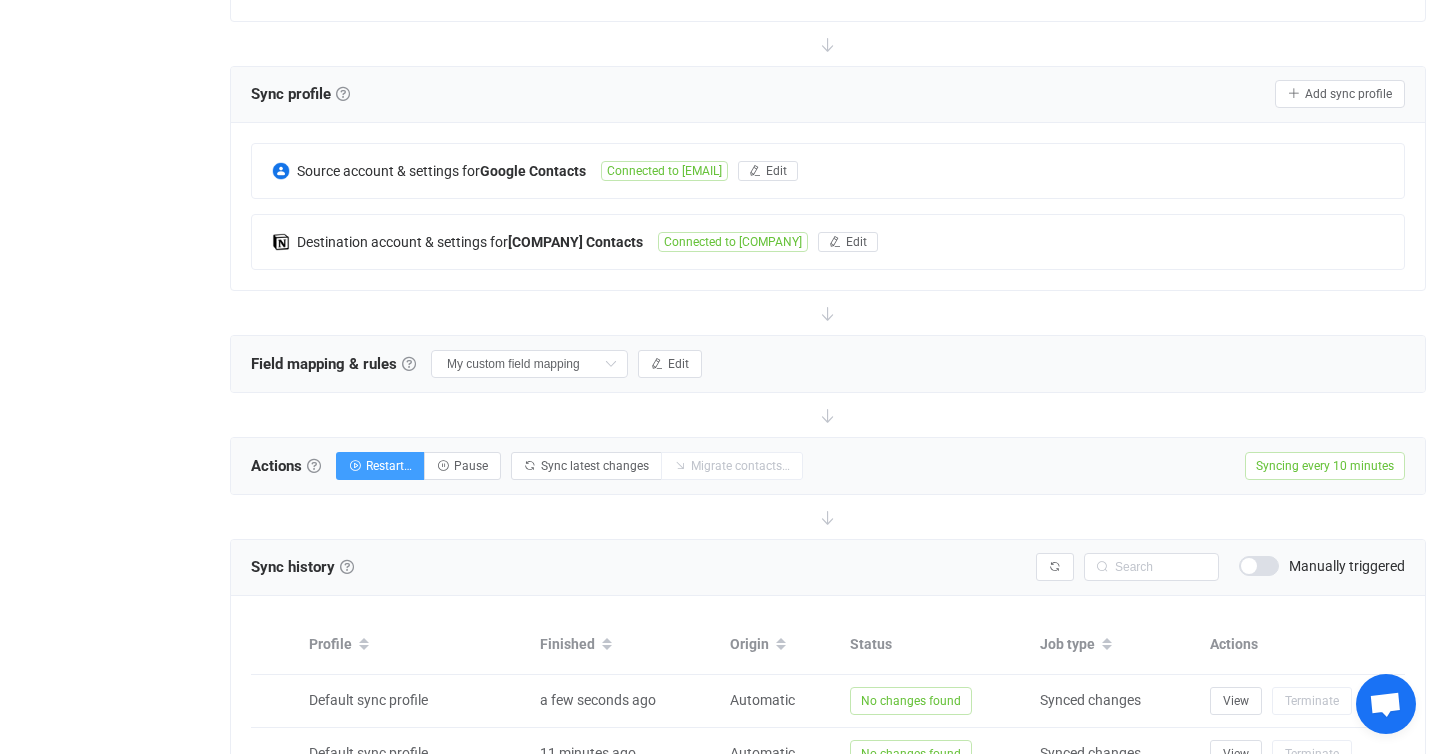 scroll, scrollTop: 375, scrollLeft: 0, axis: vertical 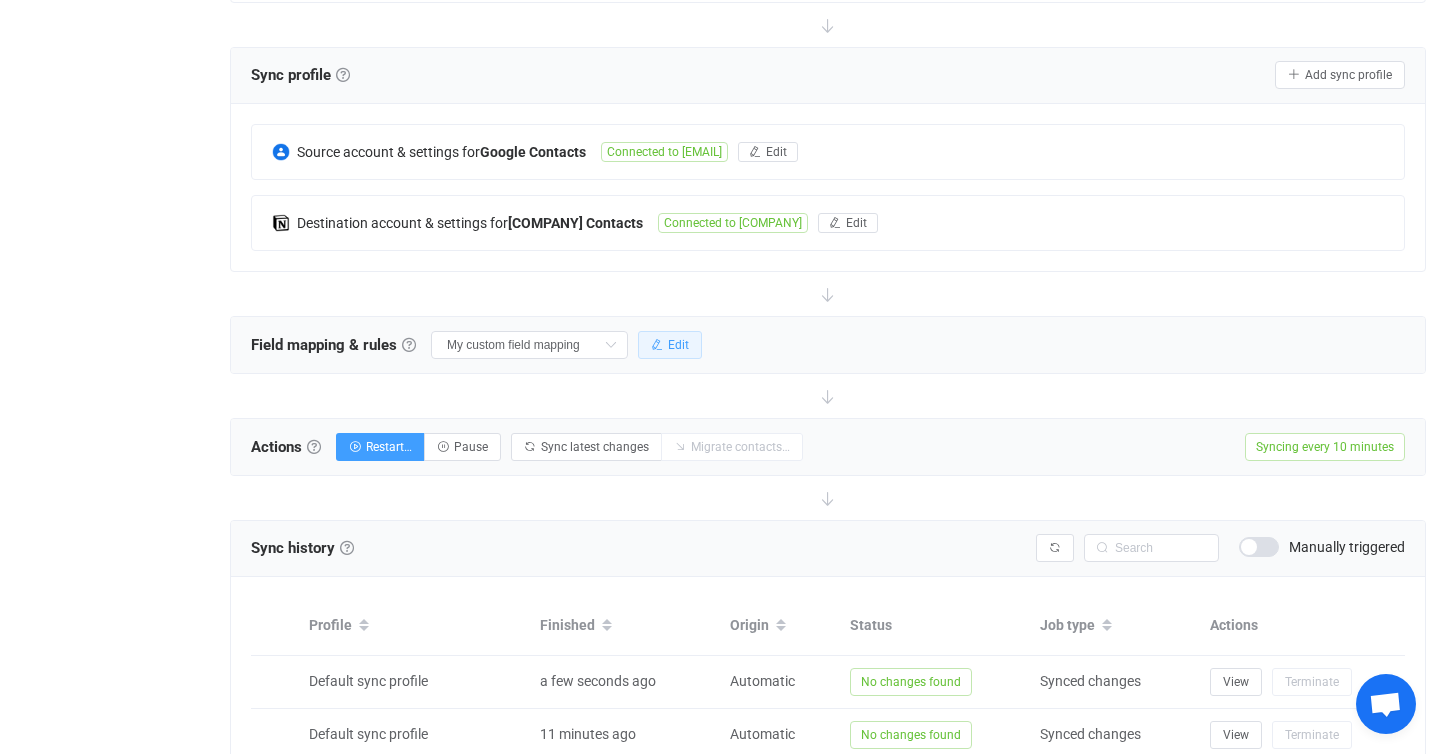 click on "Edit" at bounding box center (670, 345) 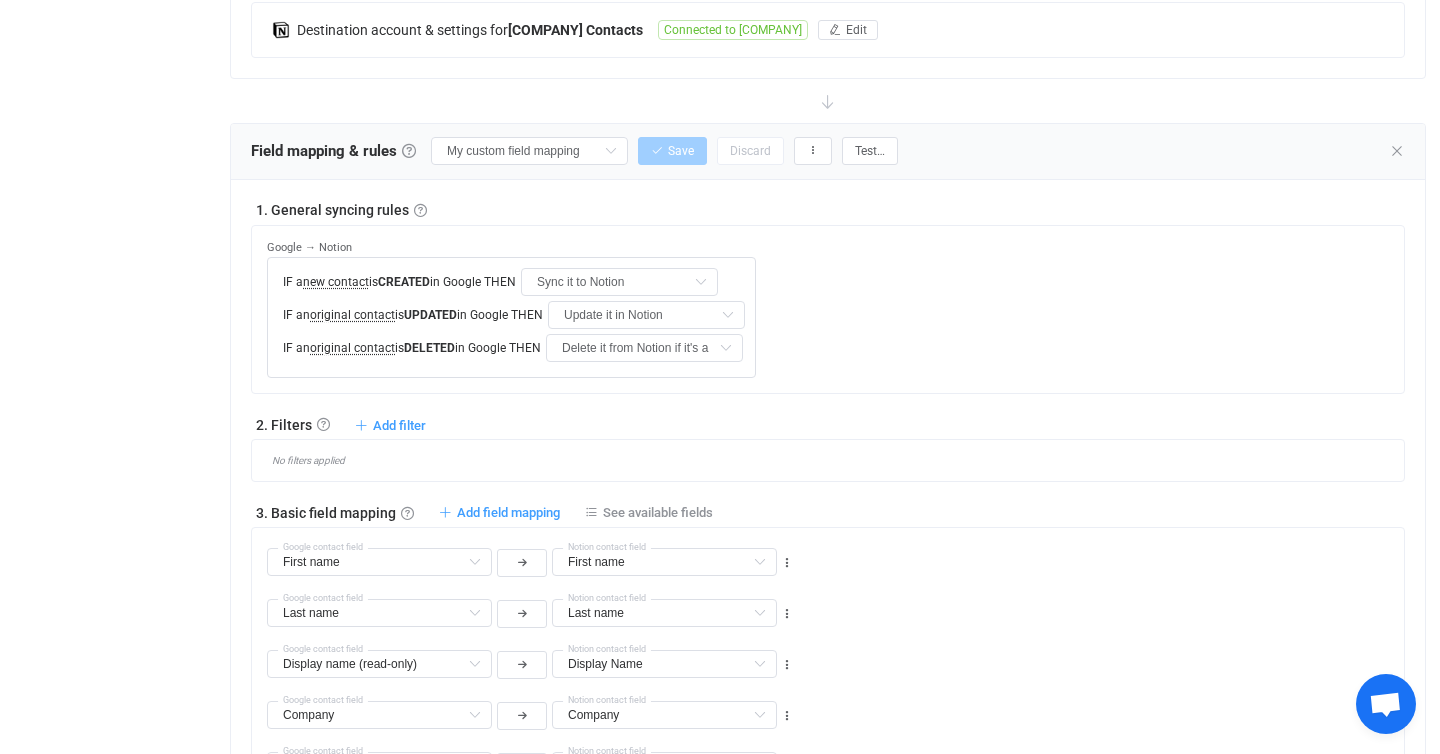 scroll, scrollTop: 0, scrollLeft: 0, axis: both 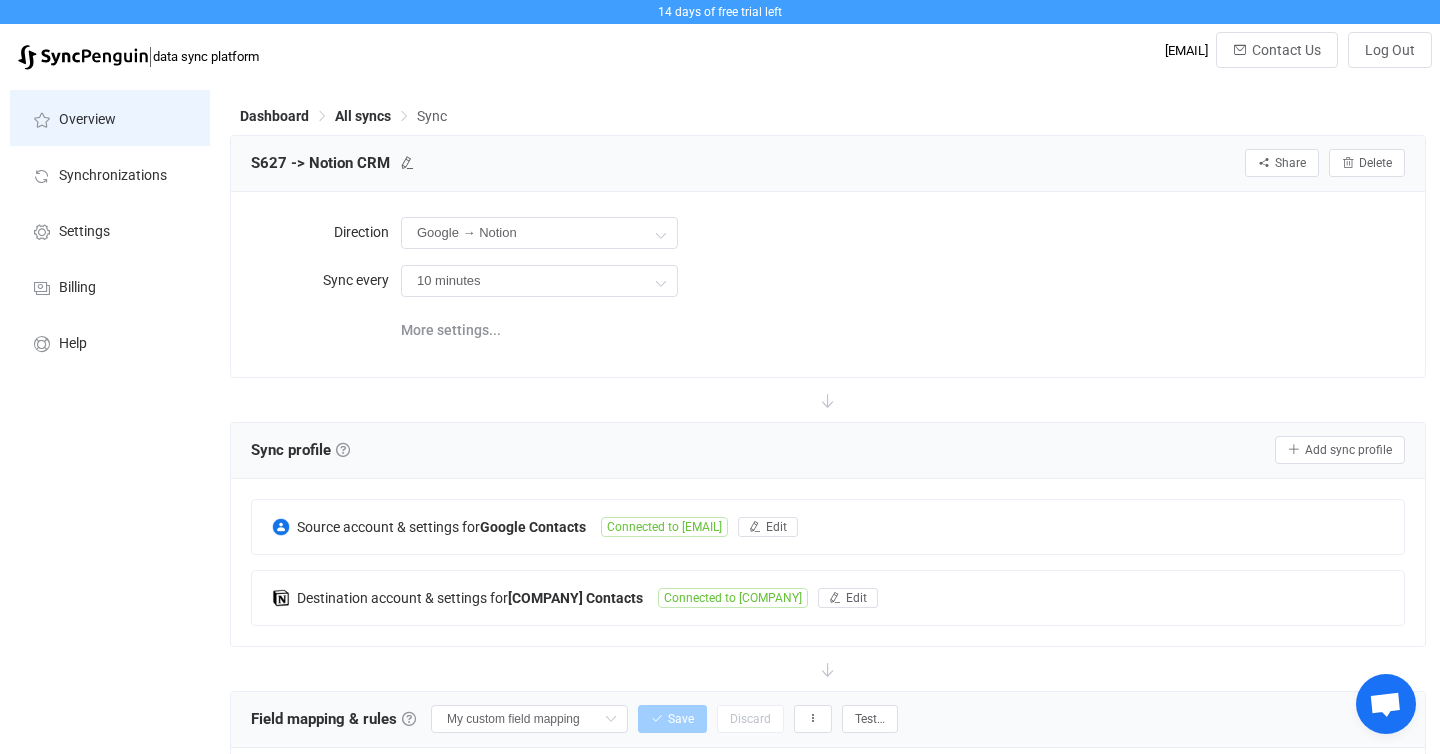 click on "Overview" at bounding box center (87, 120) 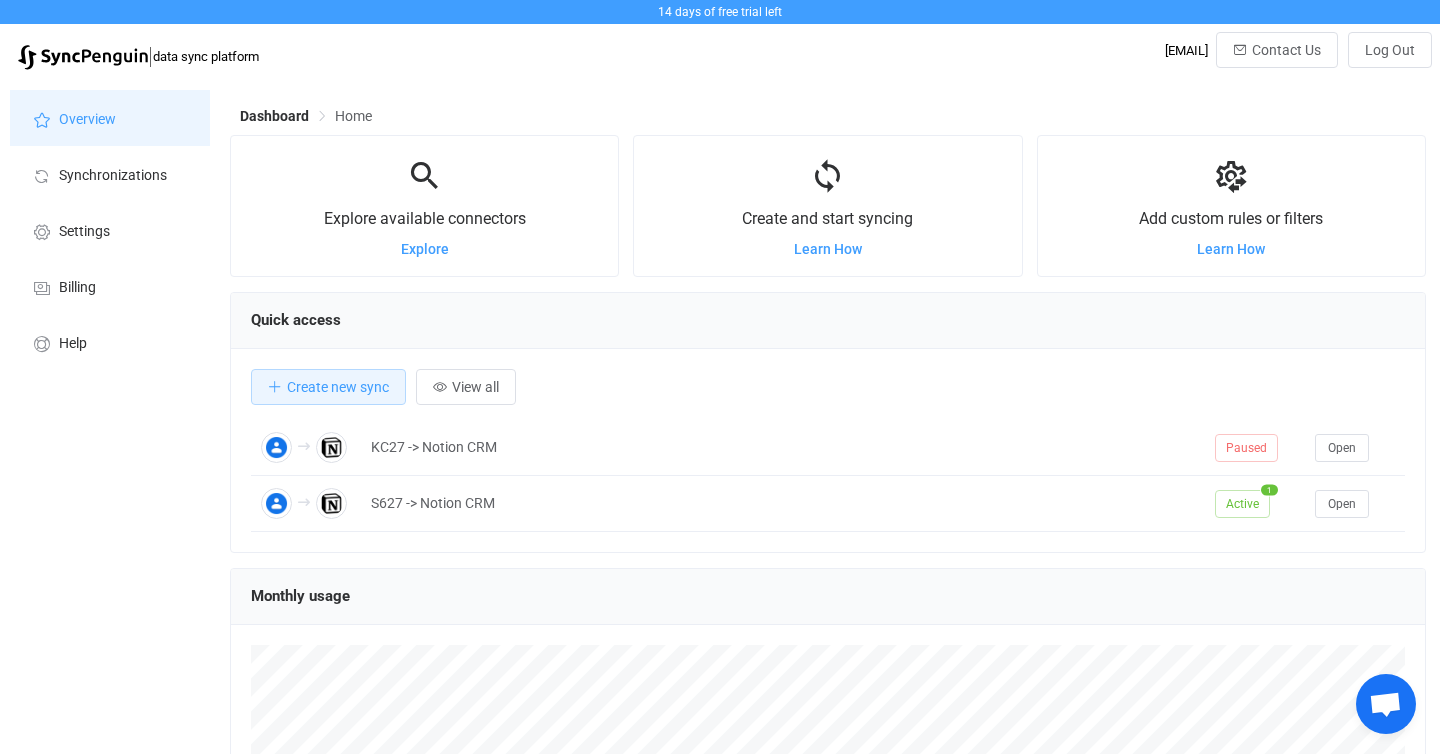 scroll, scrollTop: 999612, scrollLeft: 998804, axis: both 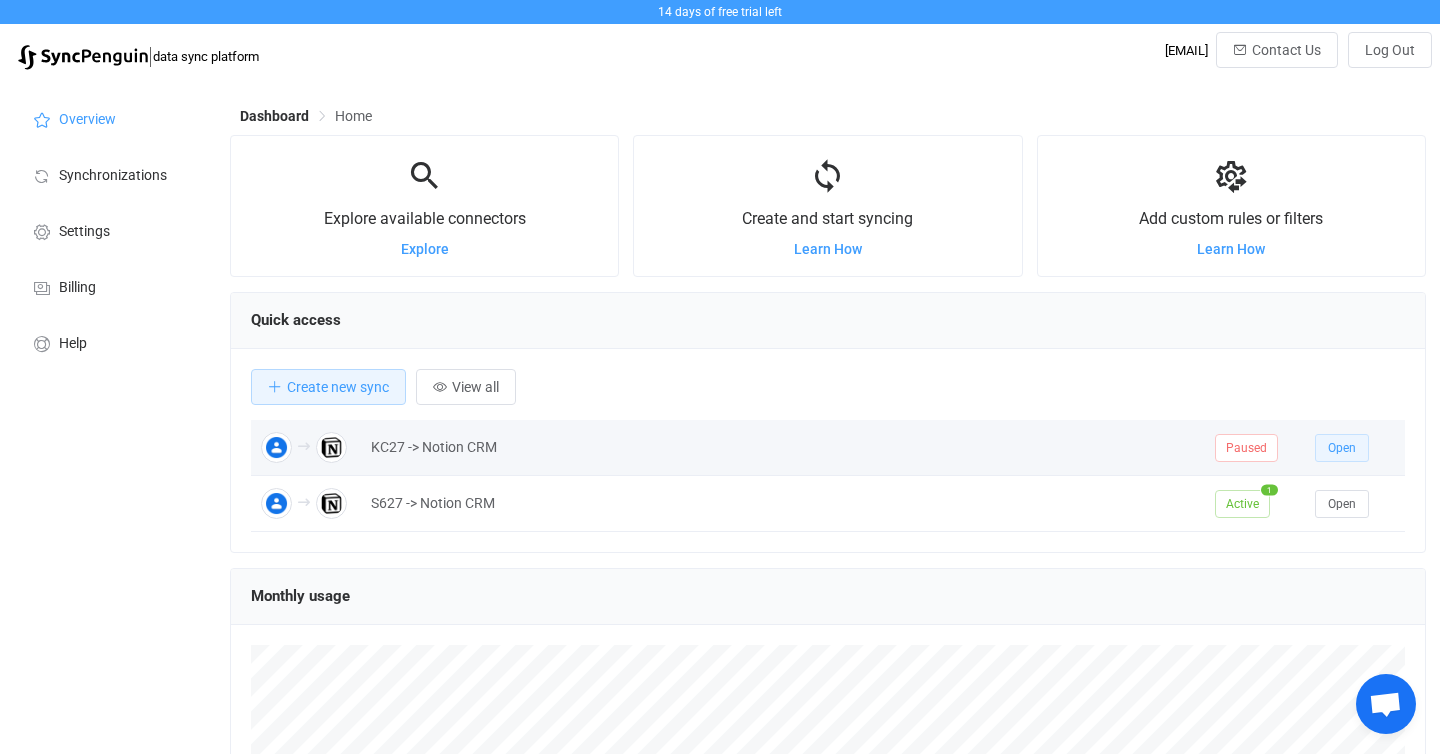 click on "Open" at bounding box center [1342, 448] 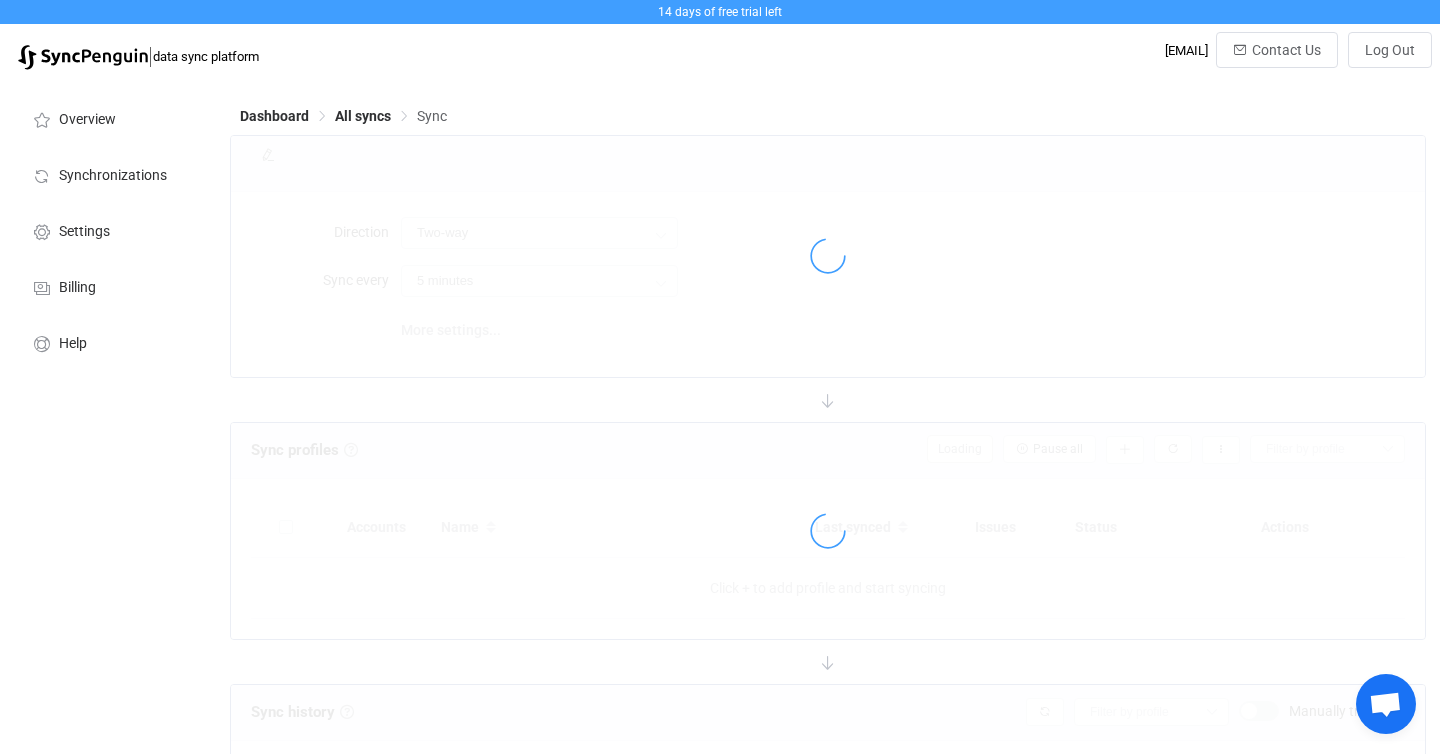 type on "Google → Notion" 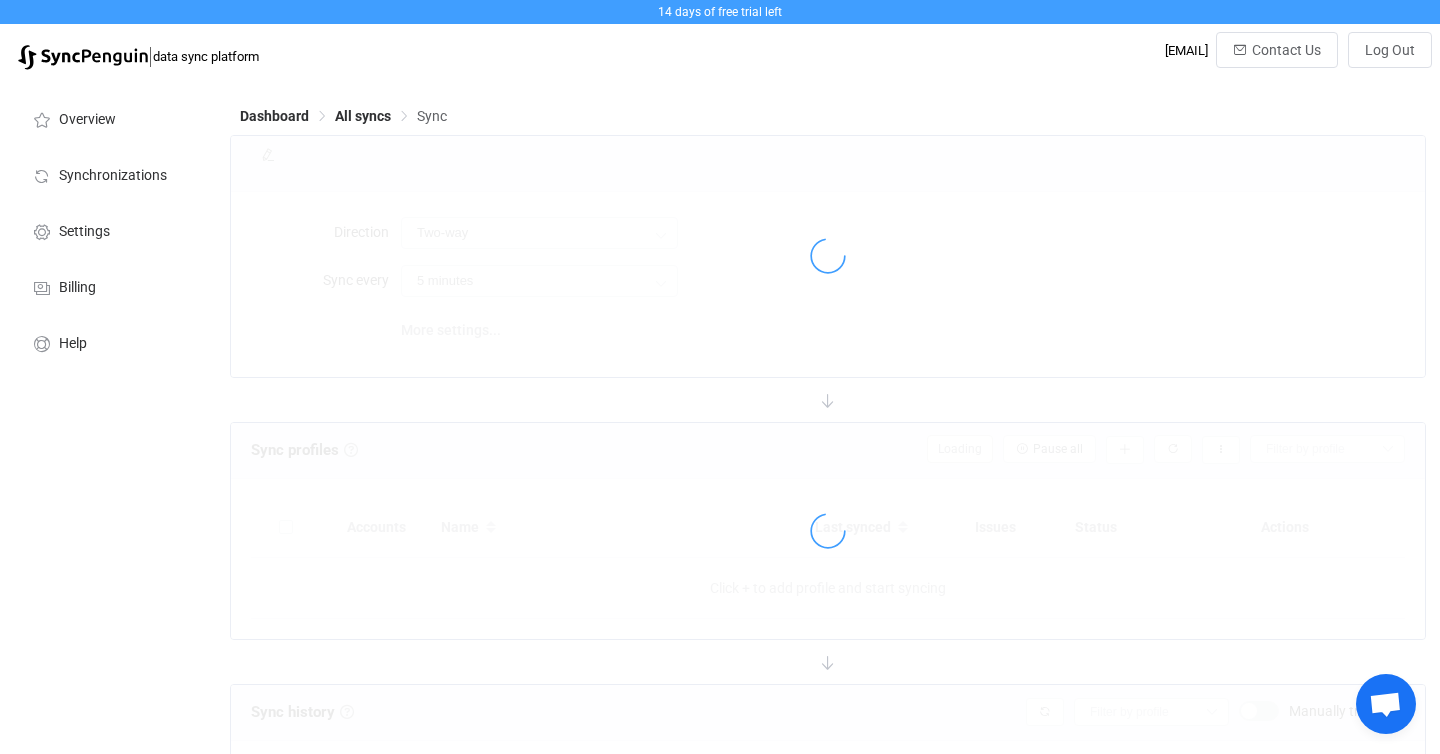 type on "10 minutes" 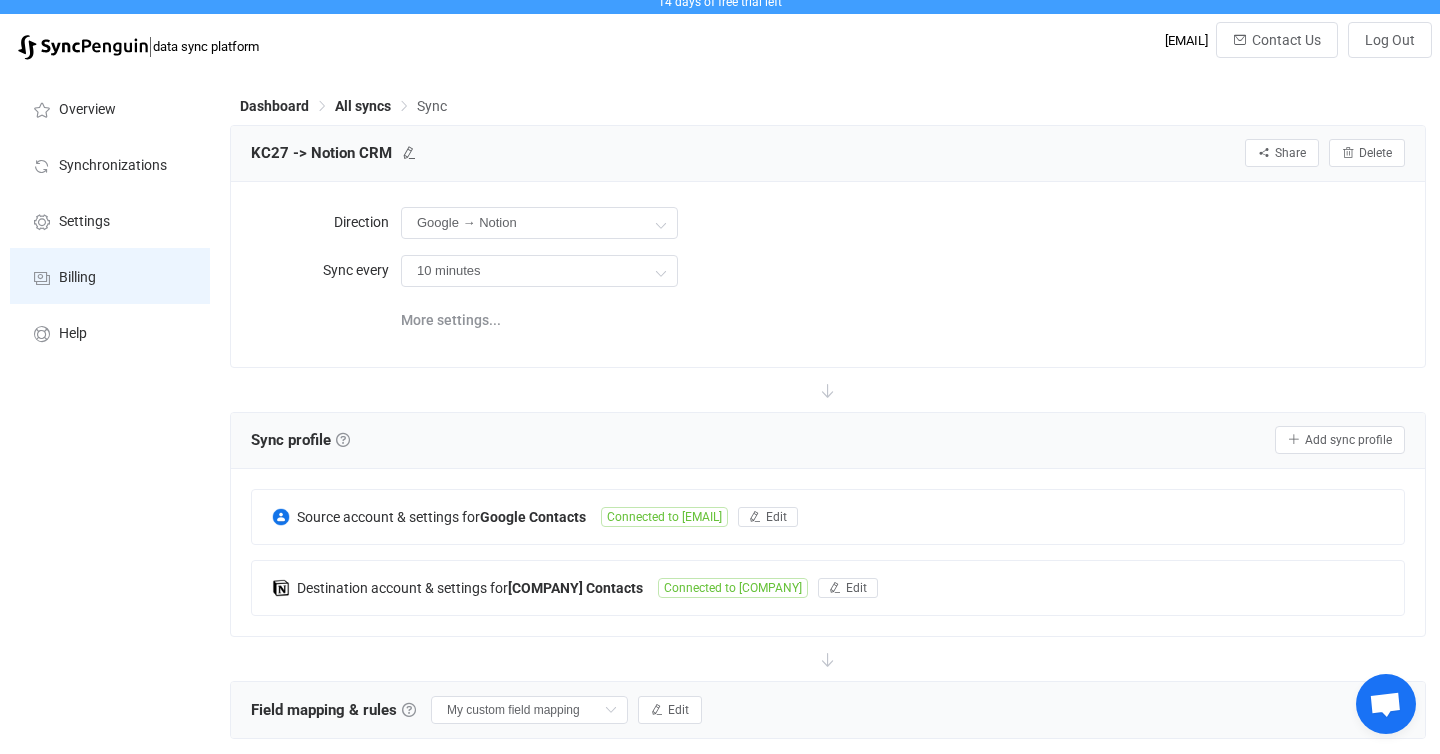 scroll, scrollTop: 0, scrollLeft: 0, axis: both 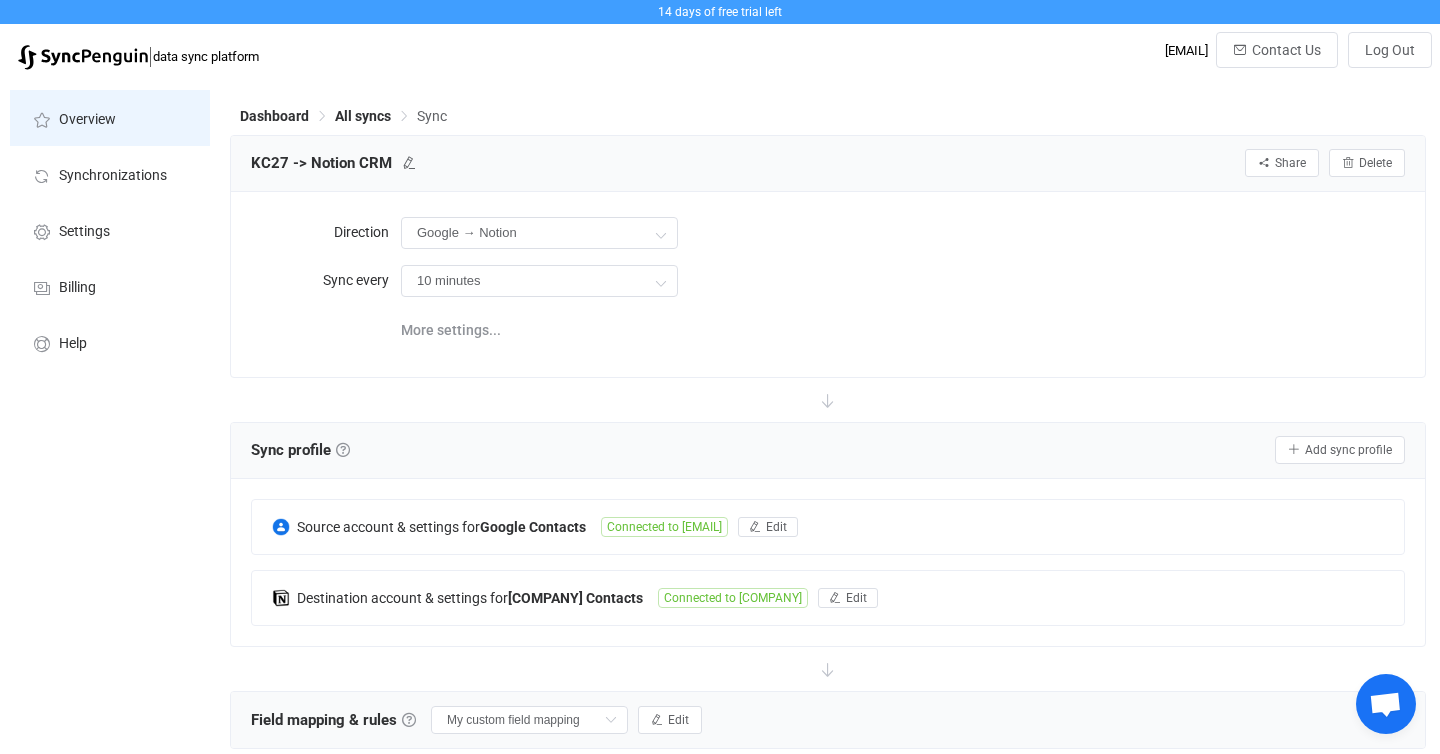 click on "Overview" at bounding box center (110, 118) 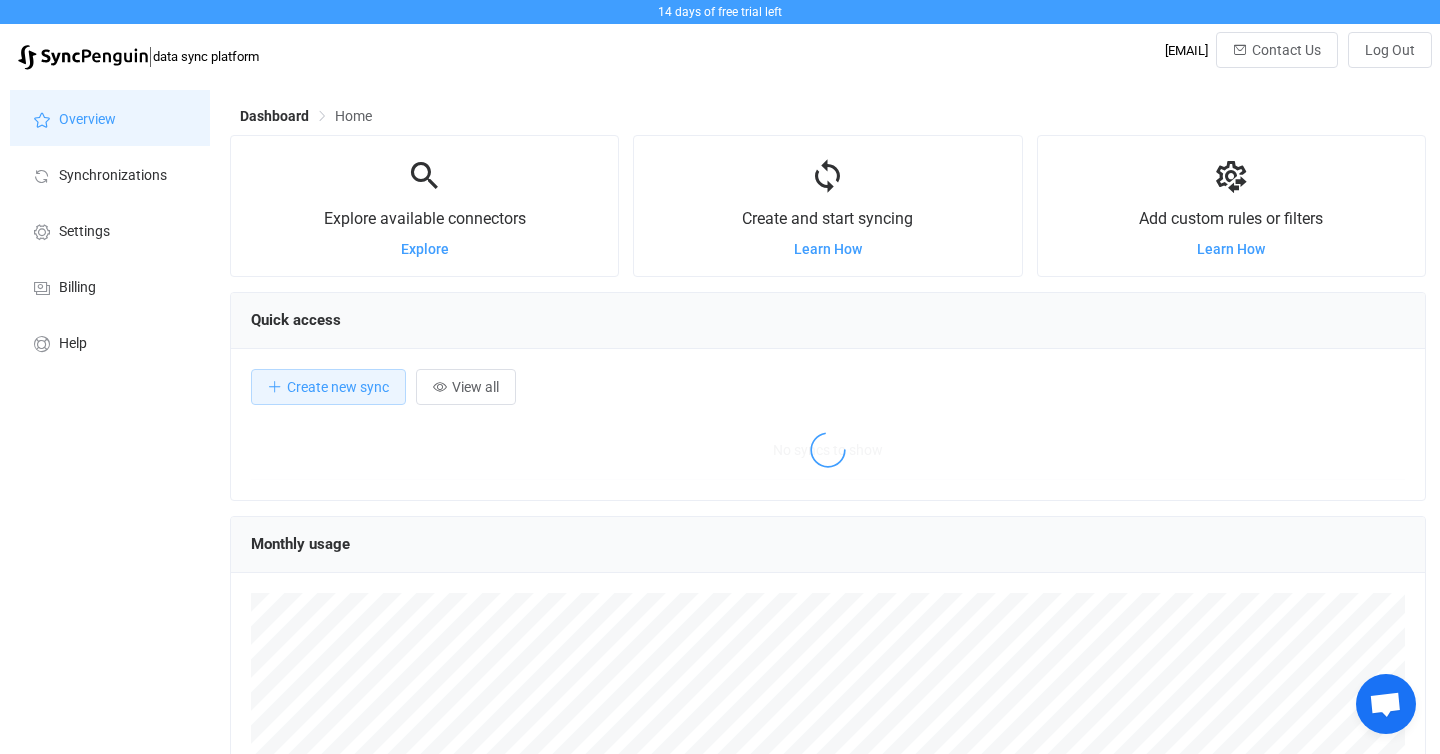 scroll, scrollTop: 0, scrollLeft: 0, axis: both 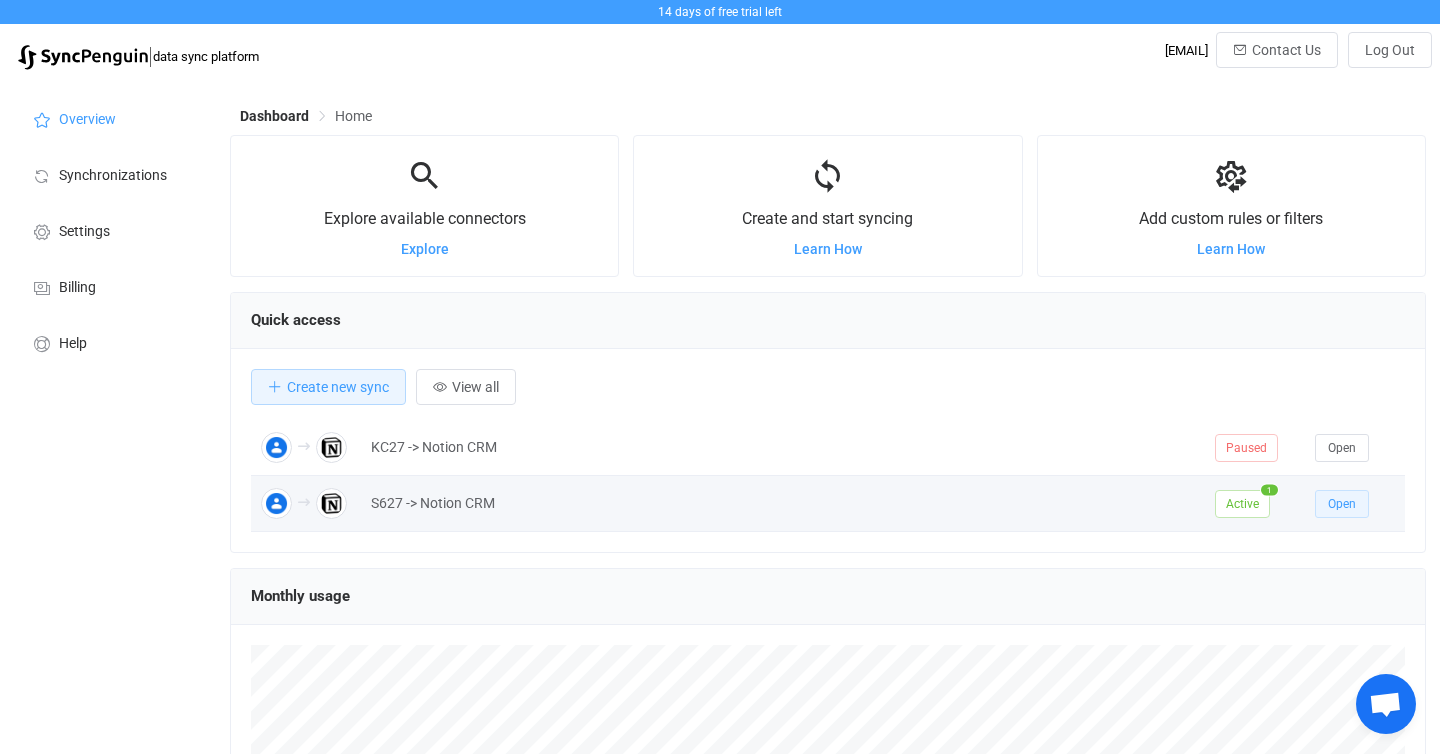 click on "Open" at bounding box center (1342, 504) 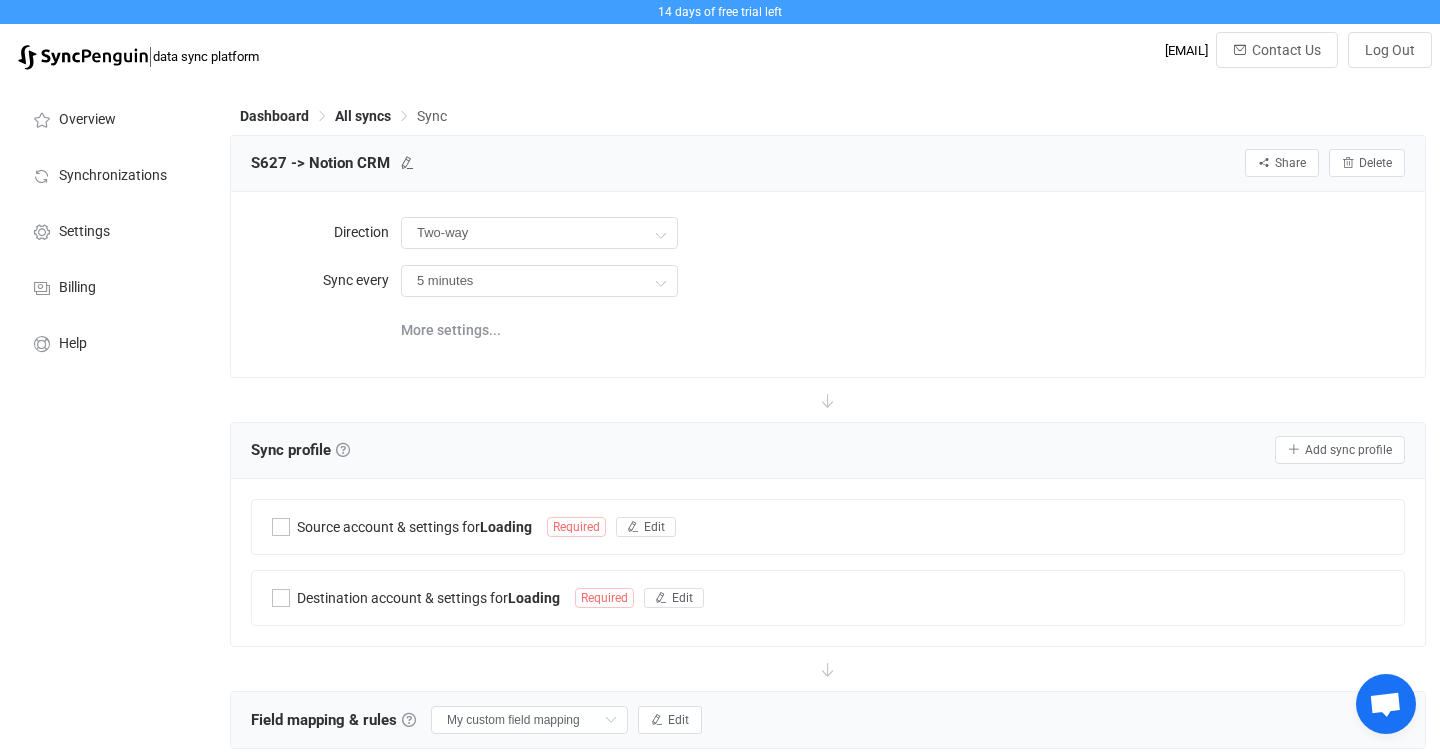 type on "Google → Notion" 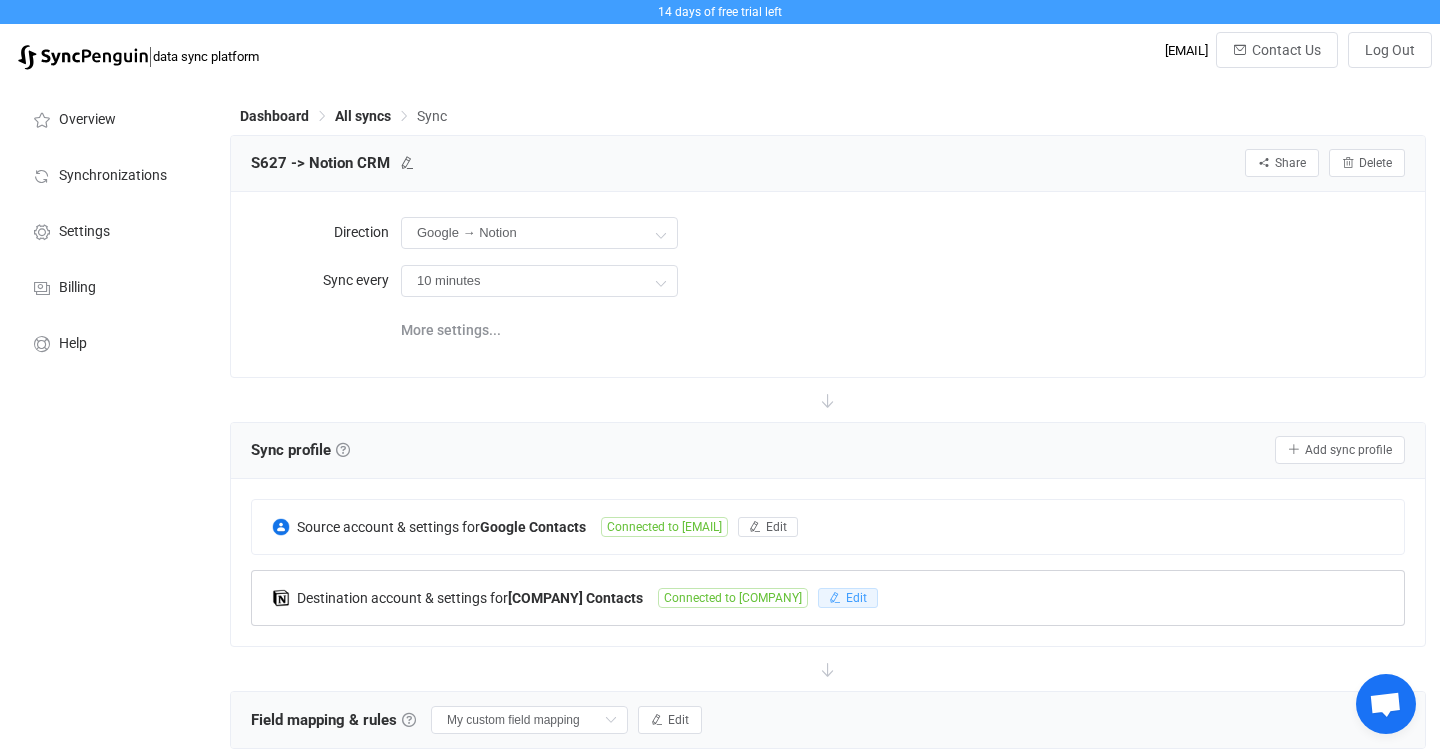 click on "Edit" at bounding box center [848, 598] 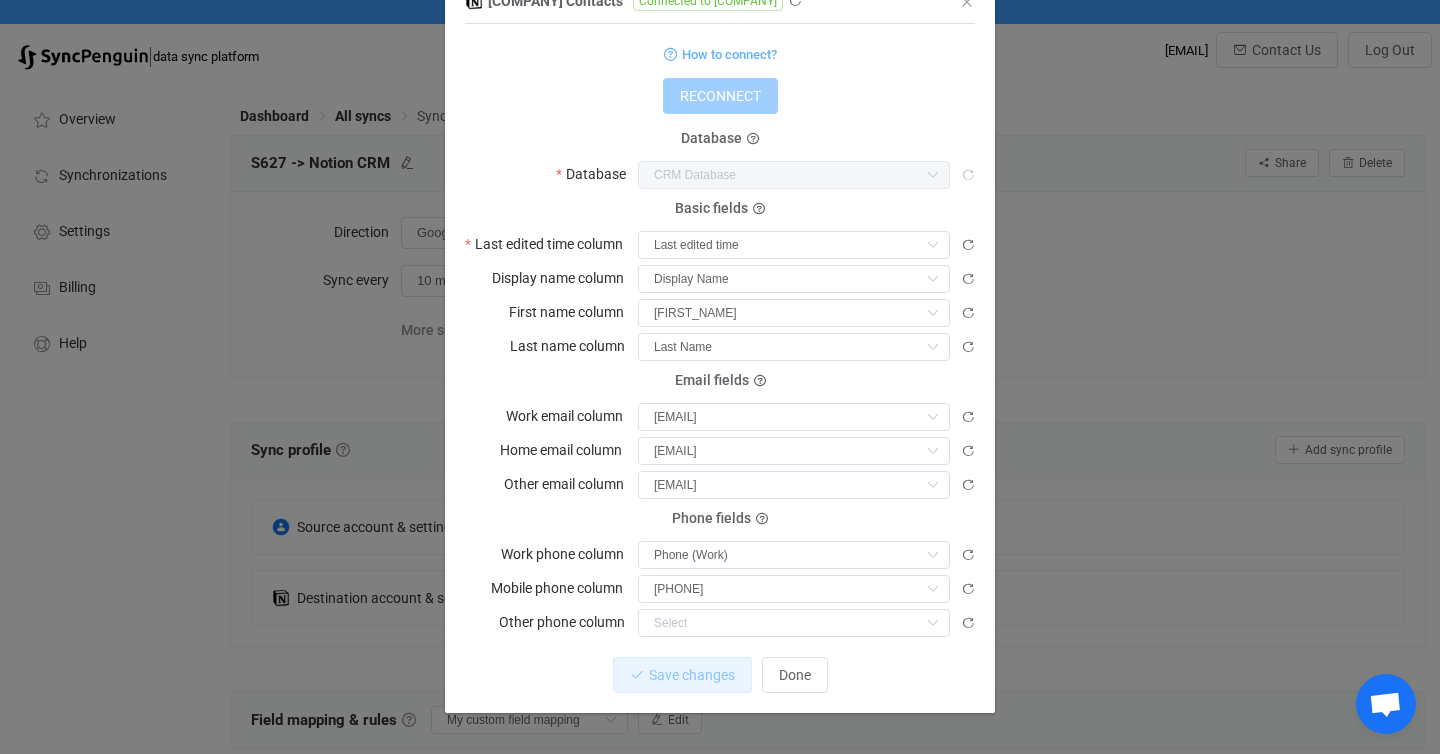 scroll, scrollTop: 81, scrollLeft: 0, axis: vertical 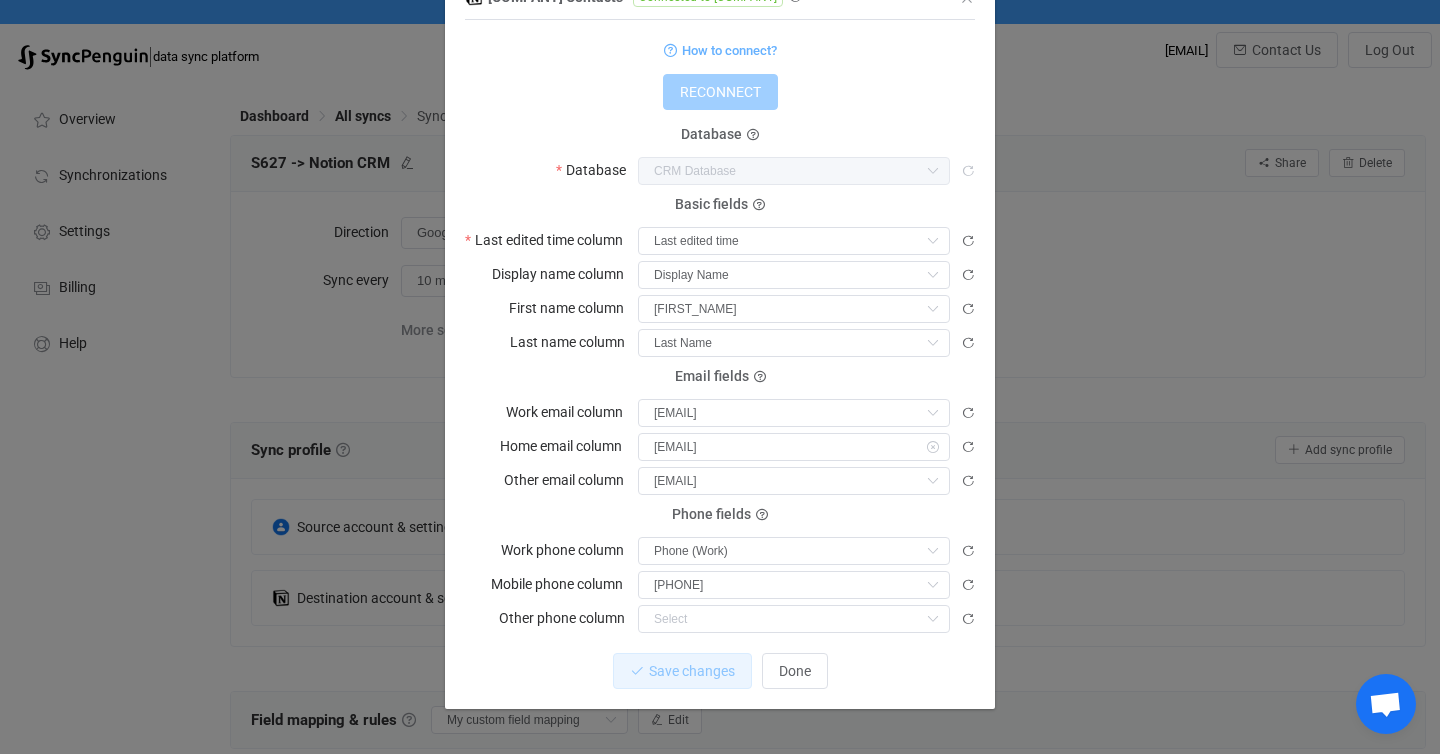 type 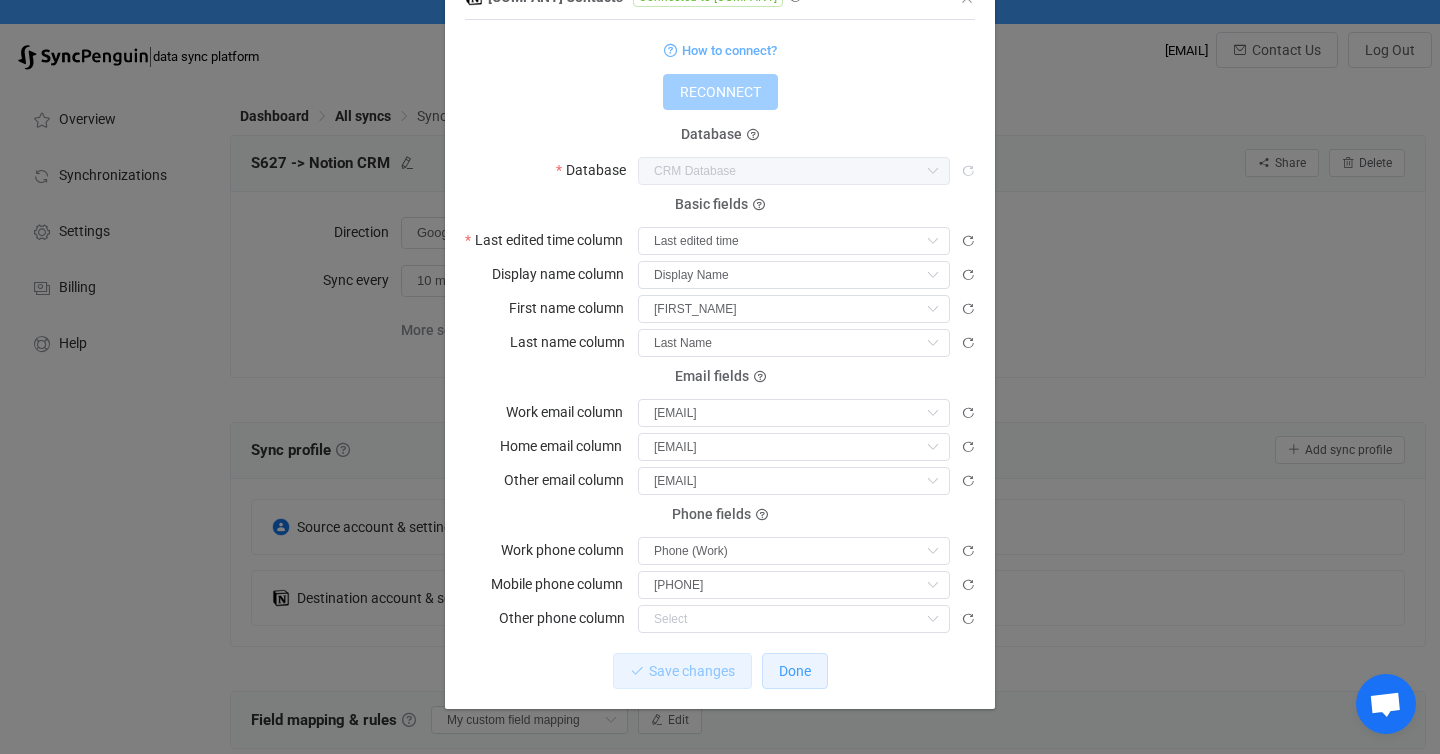 click on "Done" at bounding box center [795, 671] 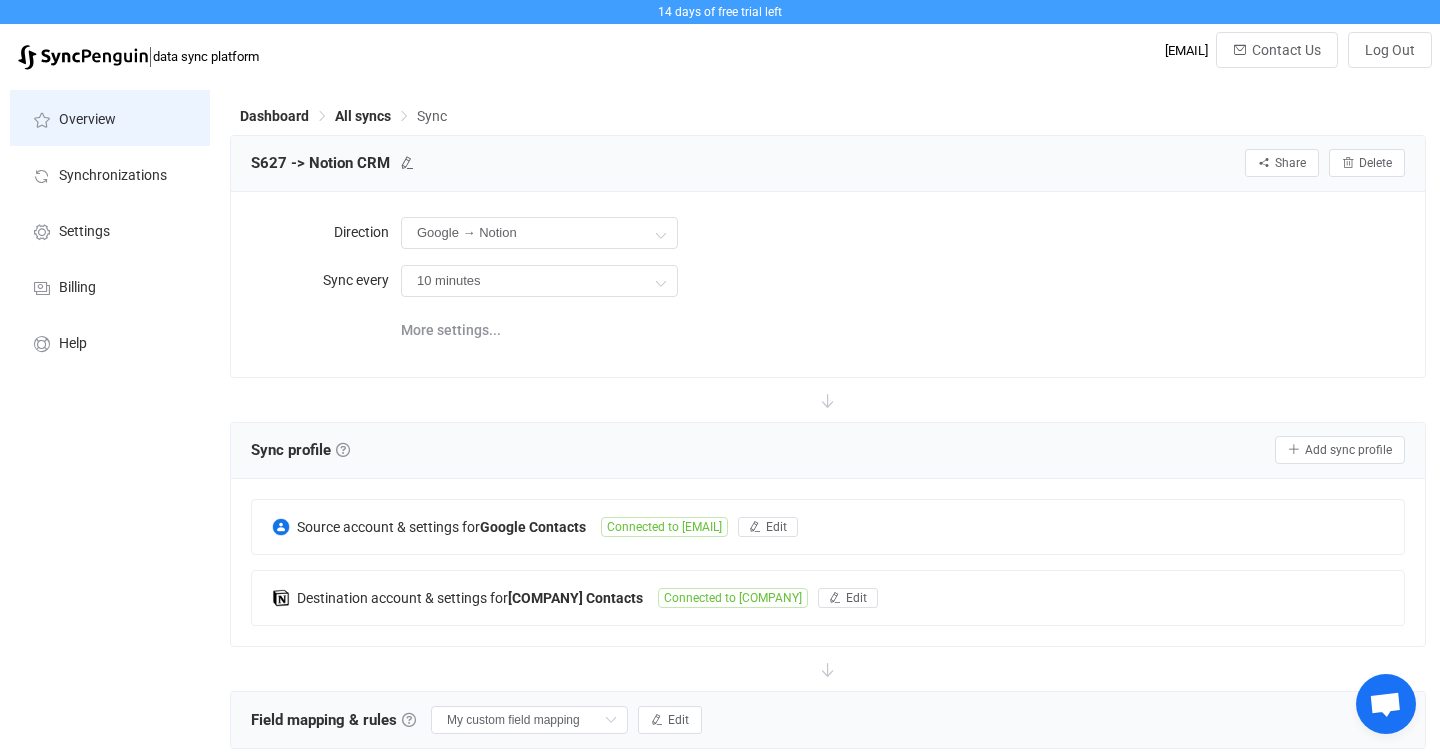 click on "Overview" at bounding box center [110, 118] 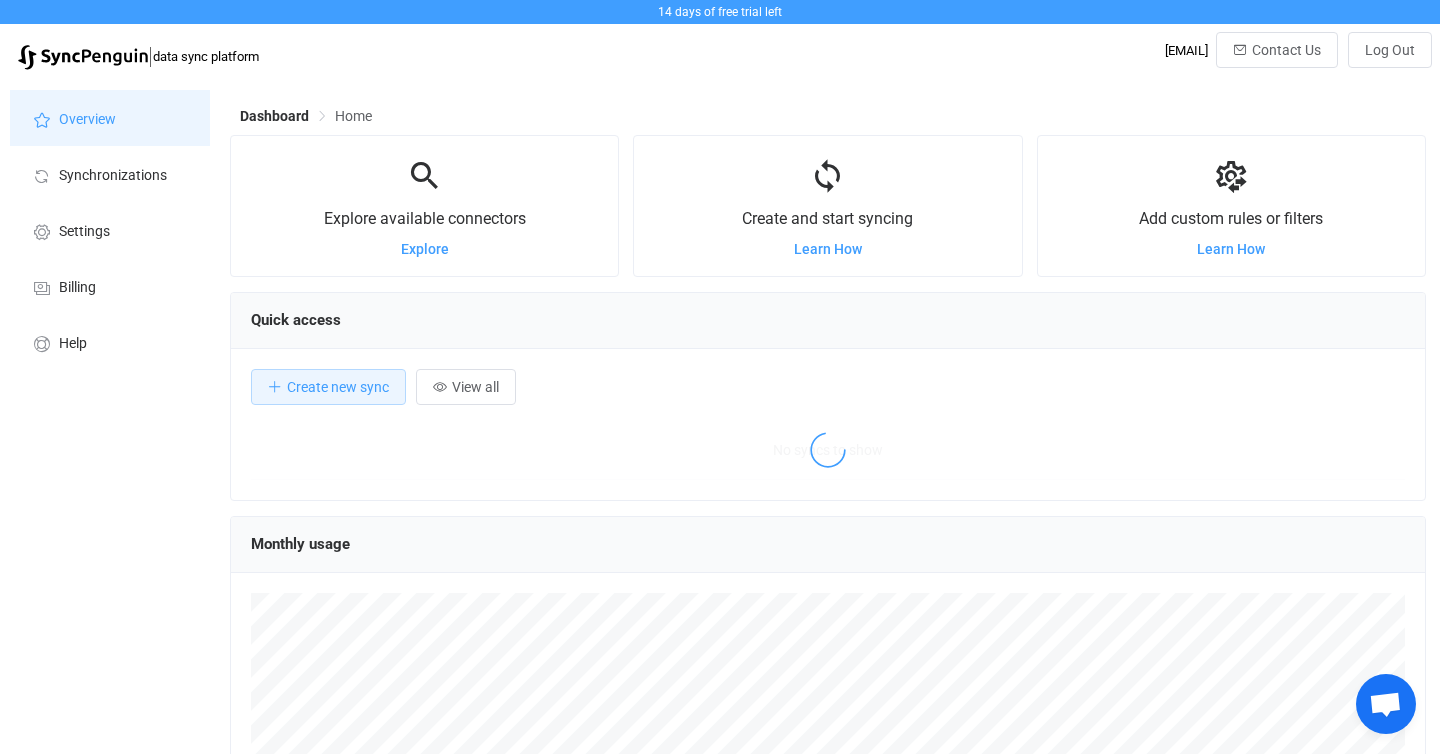 scroll, scrollTop: 999612, scrollLeft: 998804, axis: both 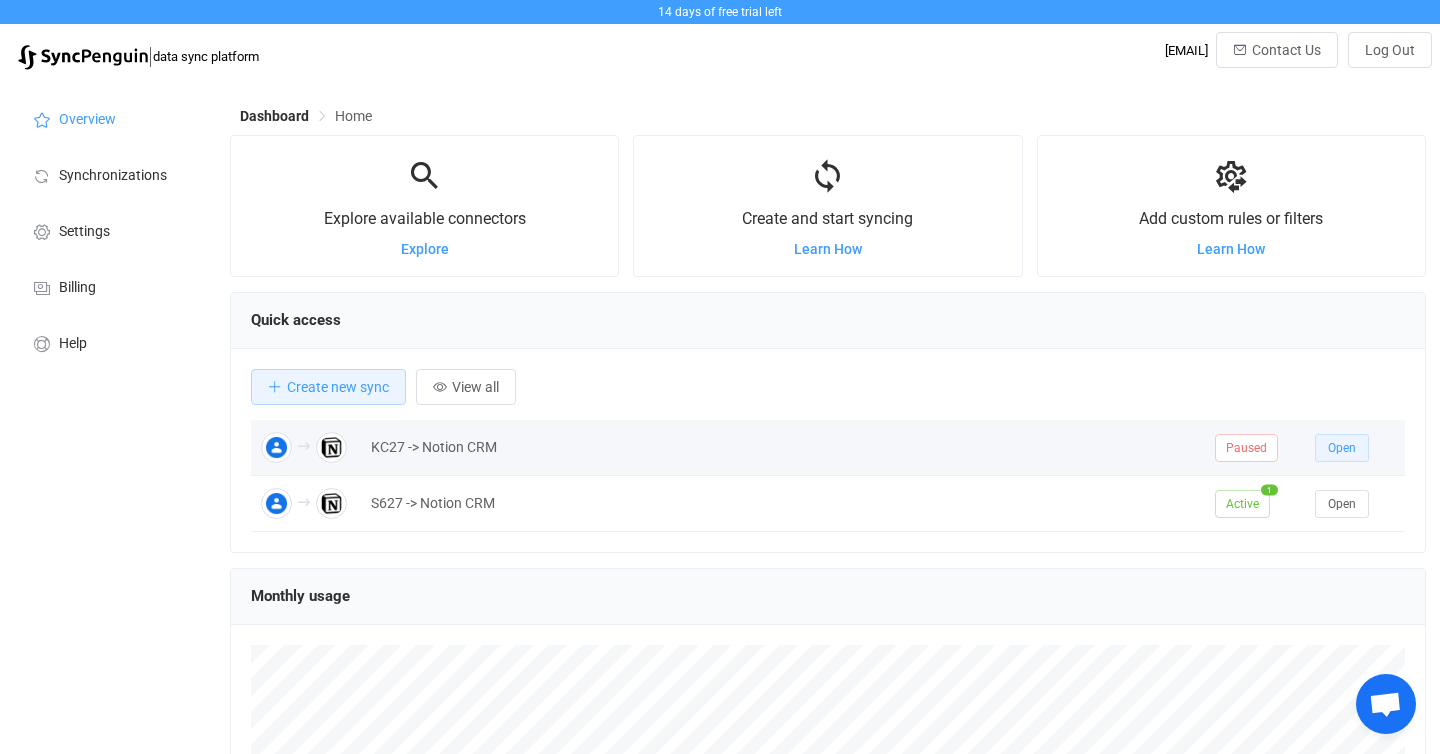 click on "Open" at bounding box center [1342, 448] 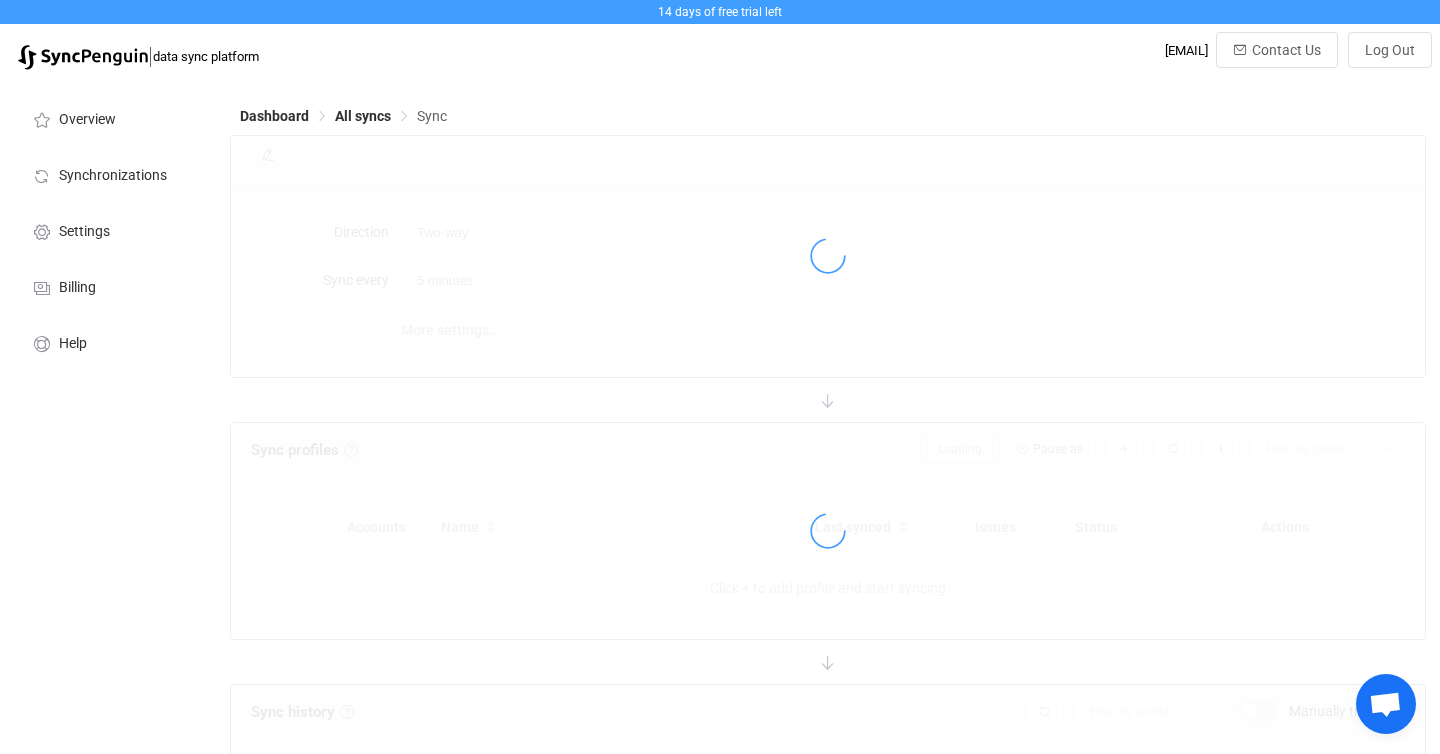 type on "Google → Notion" 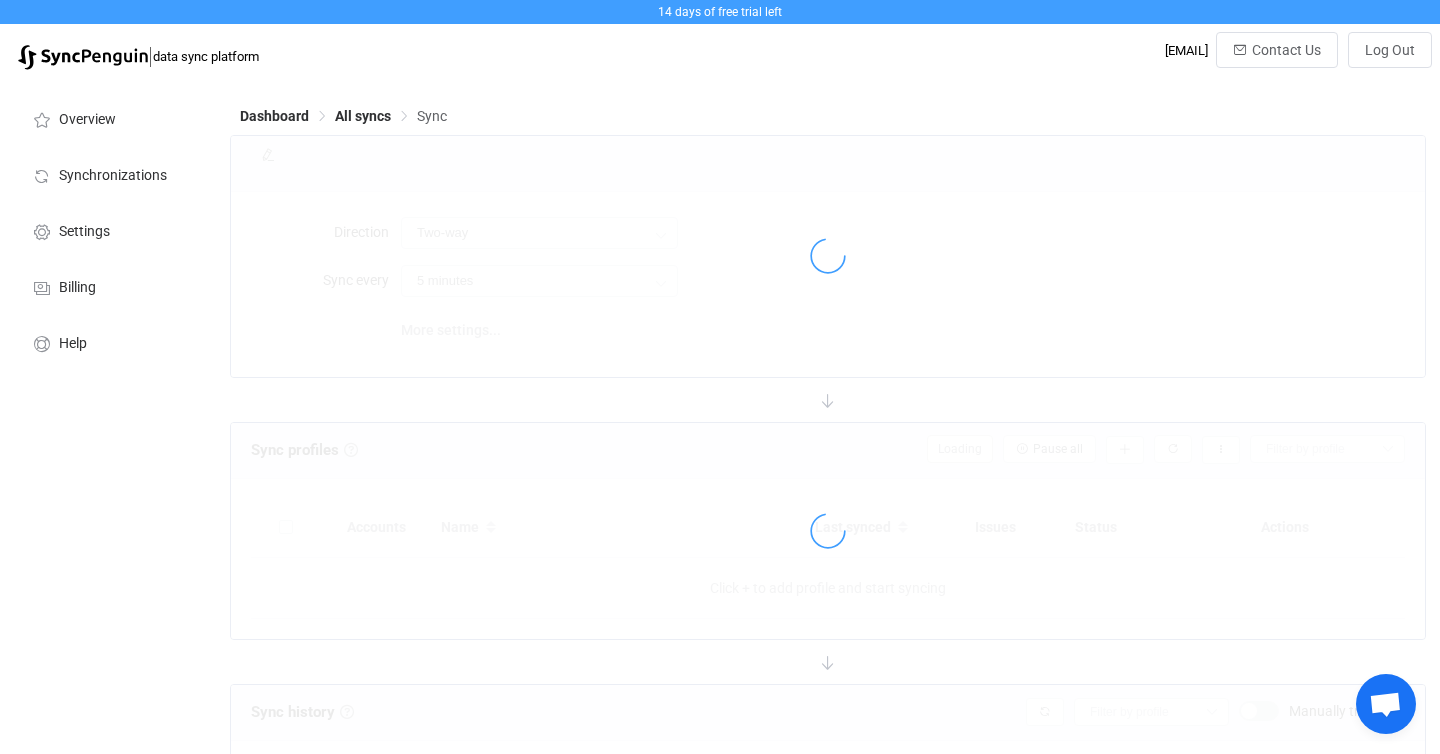 type on "10 minutes" 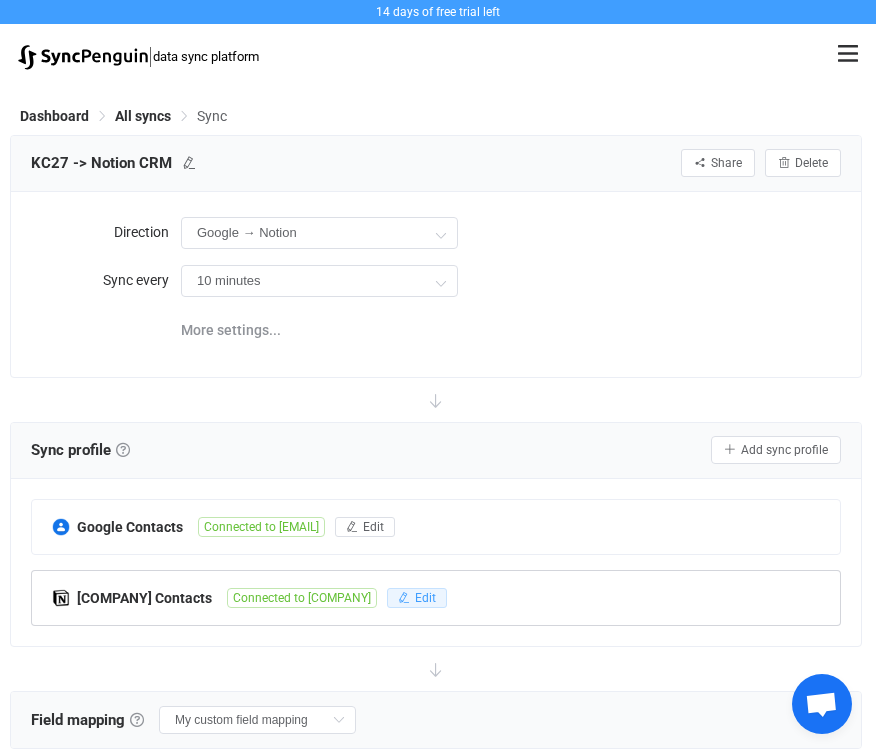 click on "Edit" at bounding box center [425, 598] 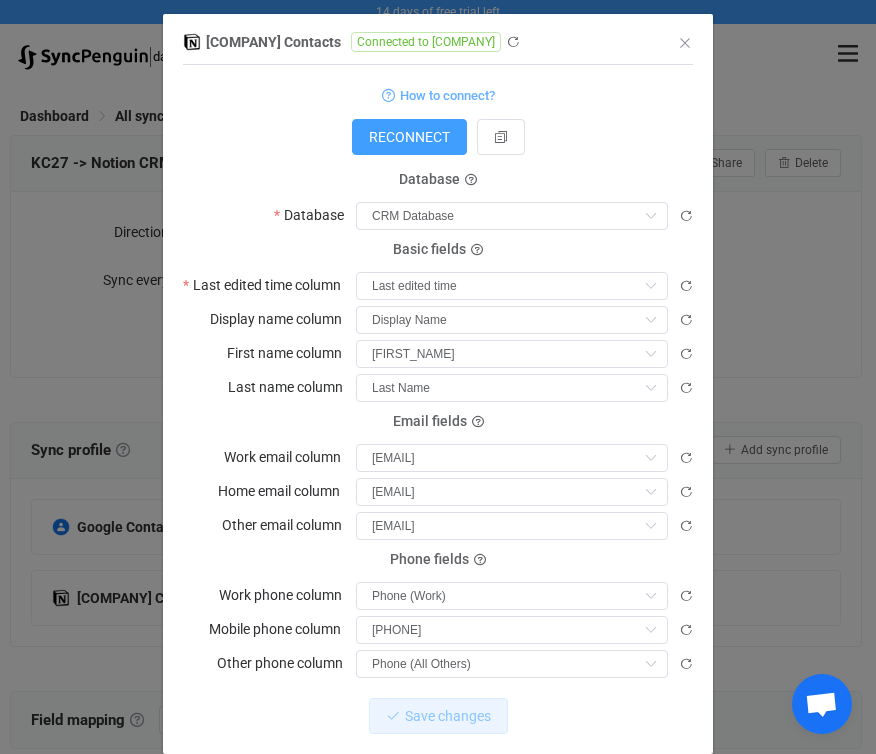 scroll, scrollTop: 82, scrollLeft: 0, axis: vertical 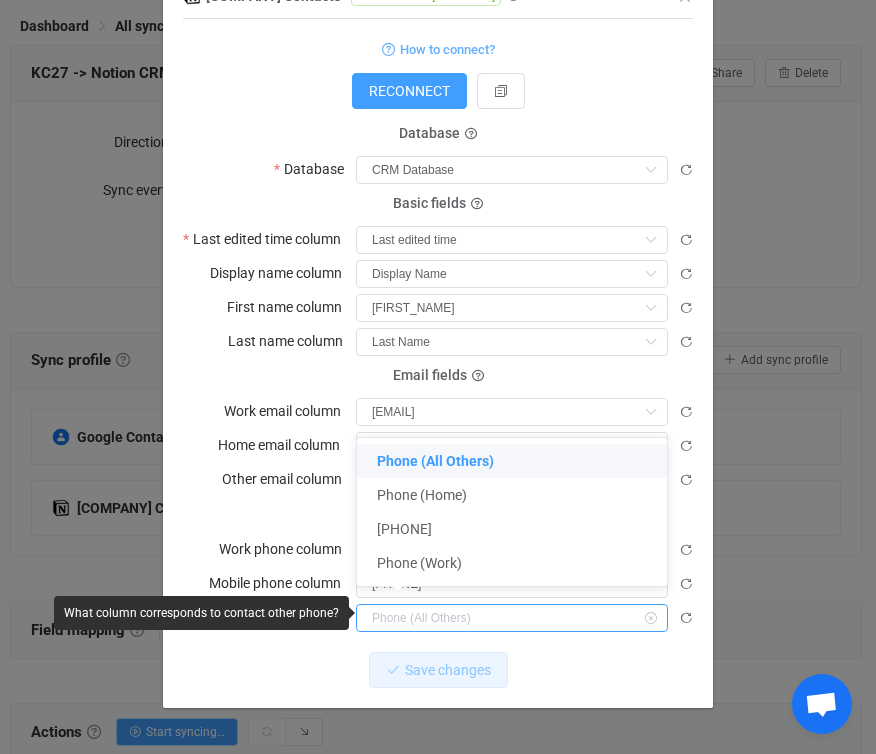 click at bounding box center [512, 618] 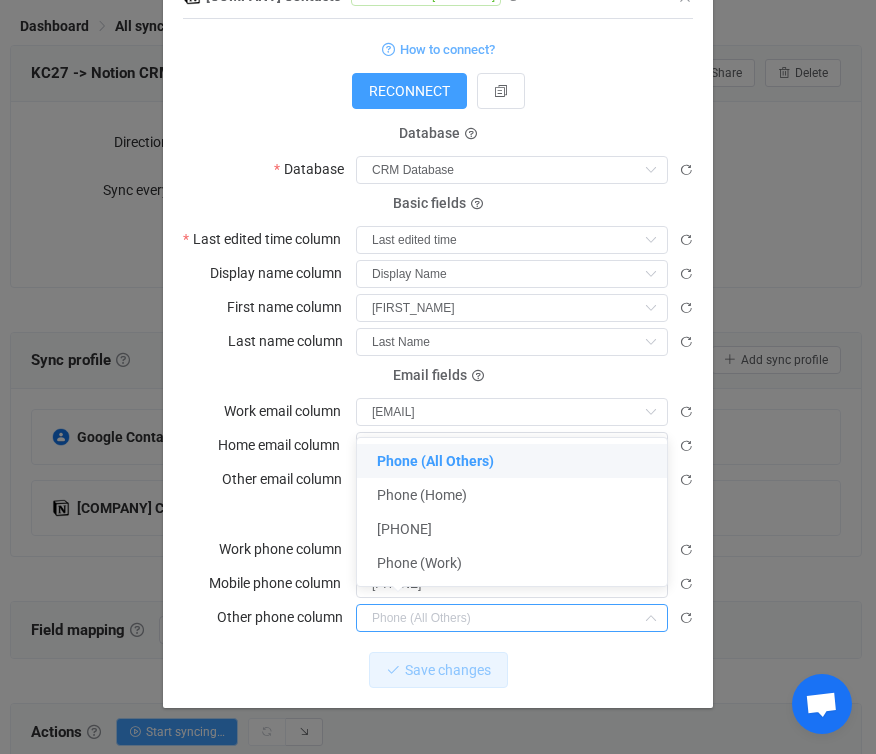 click on "Phone (All Others)" at bounding box center (512, 461) 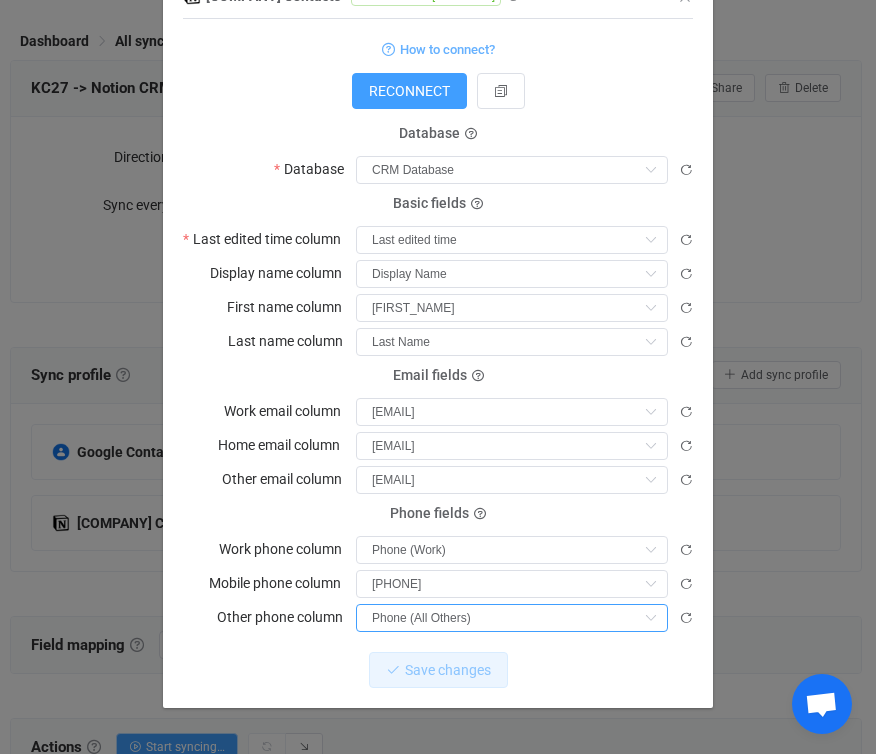 scroll, scrollTop: 0, scrollLeft: 0, axis: both 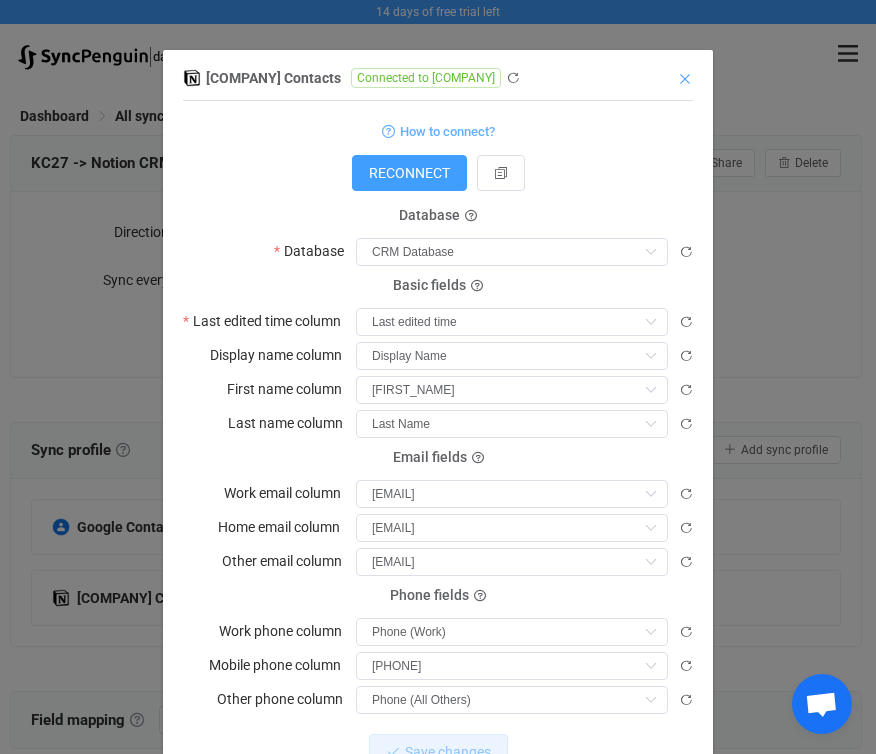 click at bounding box center [685, 79] 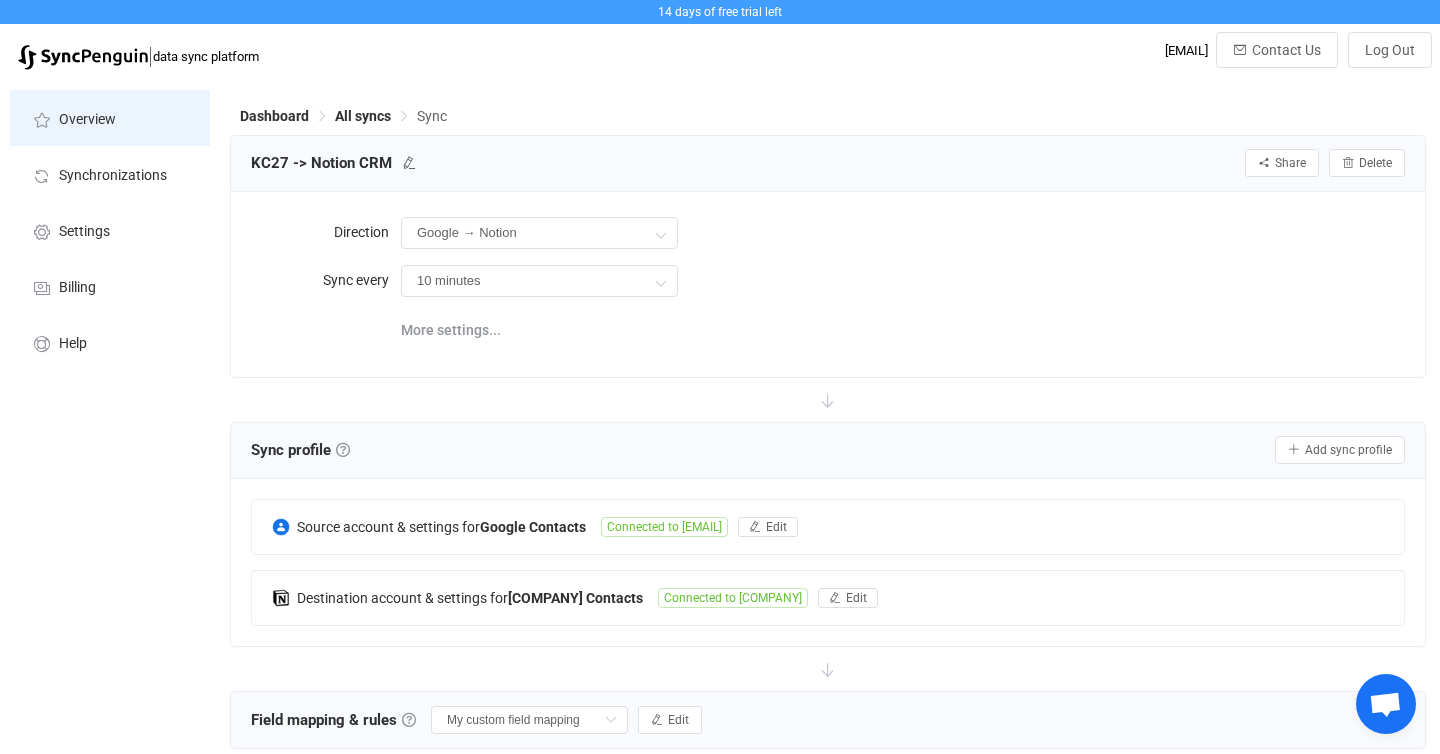 click on "Overview" at bounding box center (87, 120) 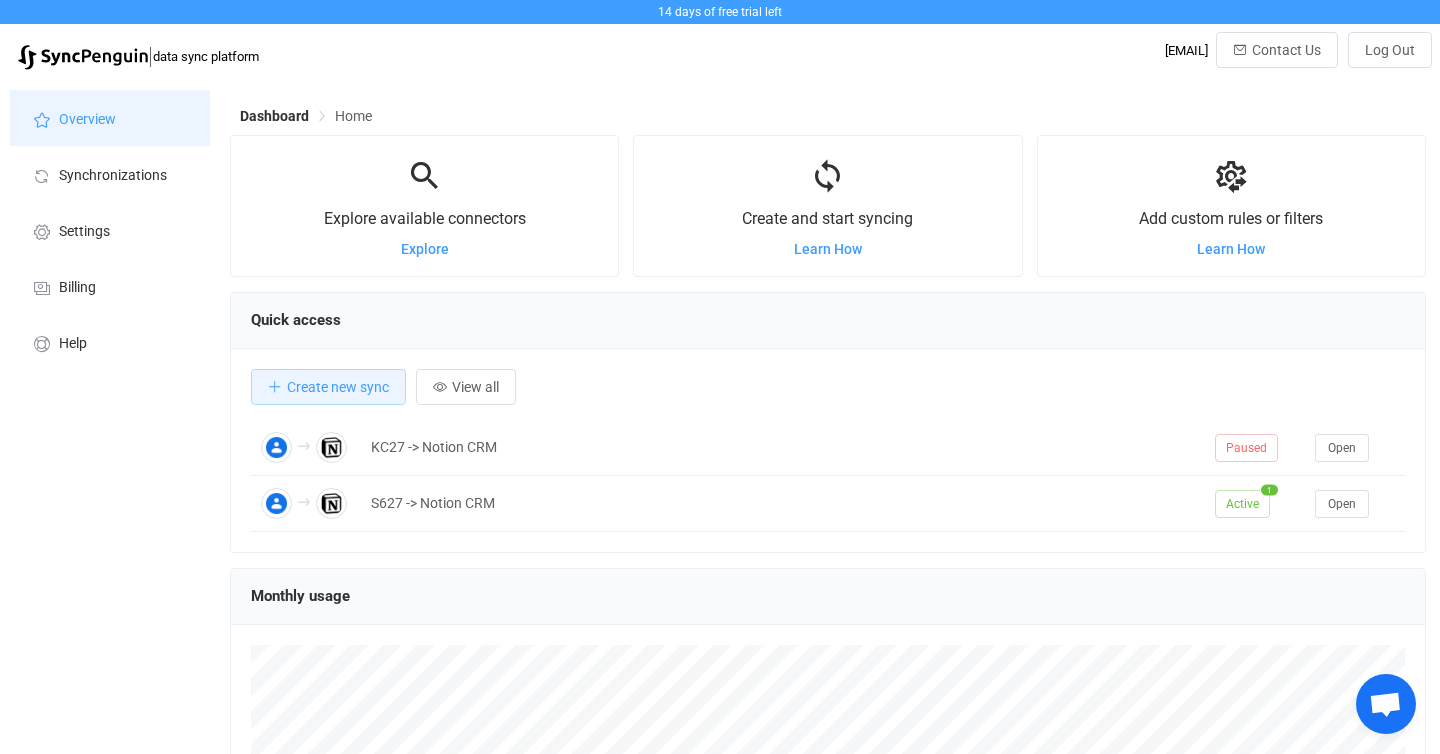 scroll, scrollTop: 999612, scrollLeft: 998804, axis: both 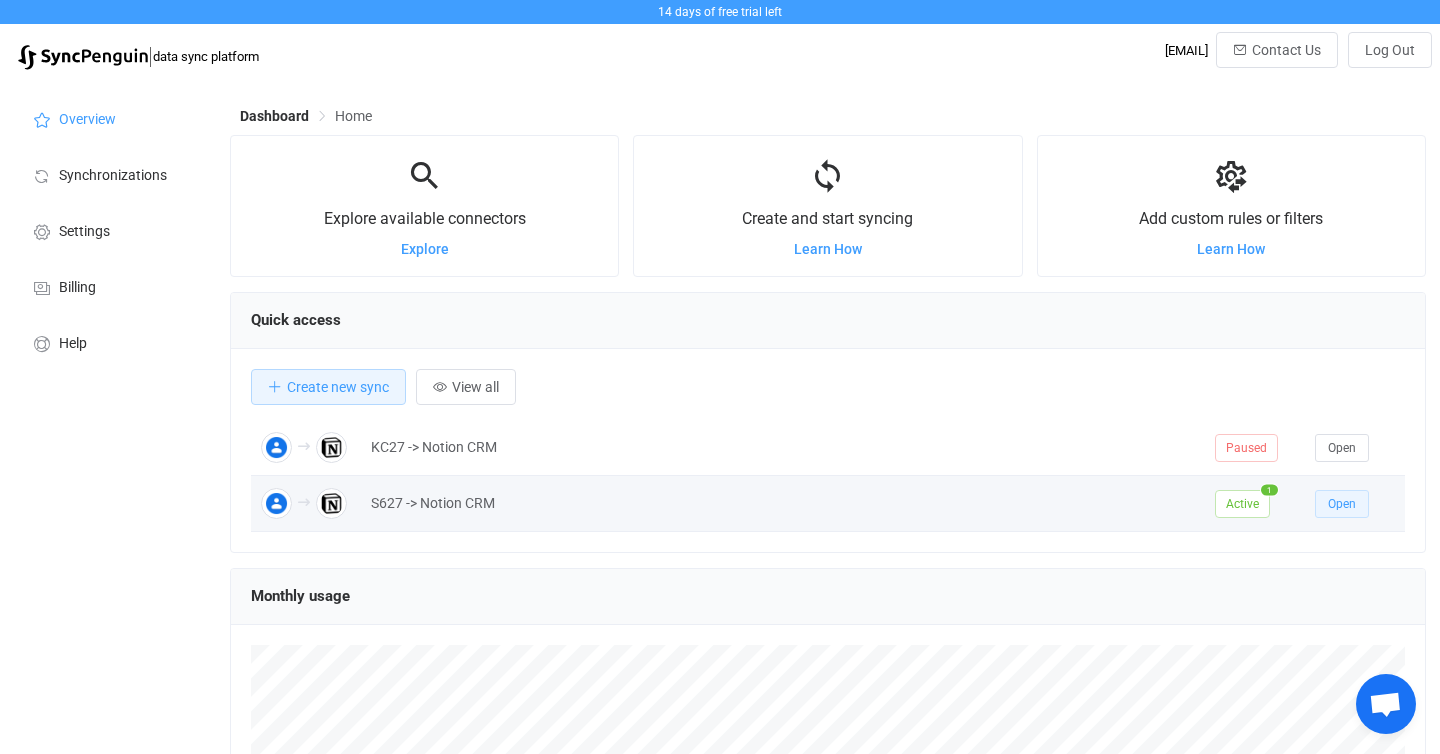 click on "Open" at bounding box center [1342, 504] 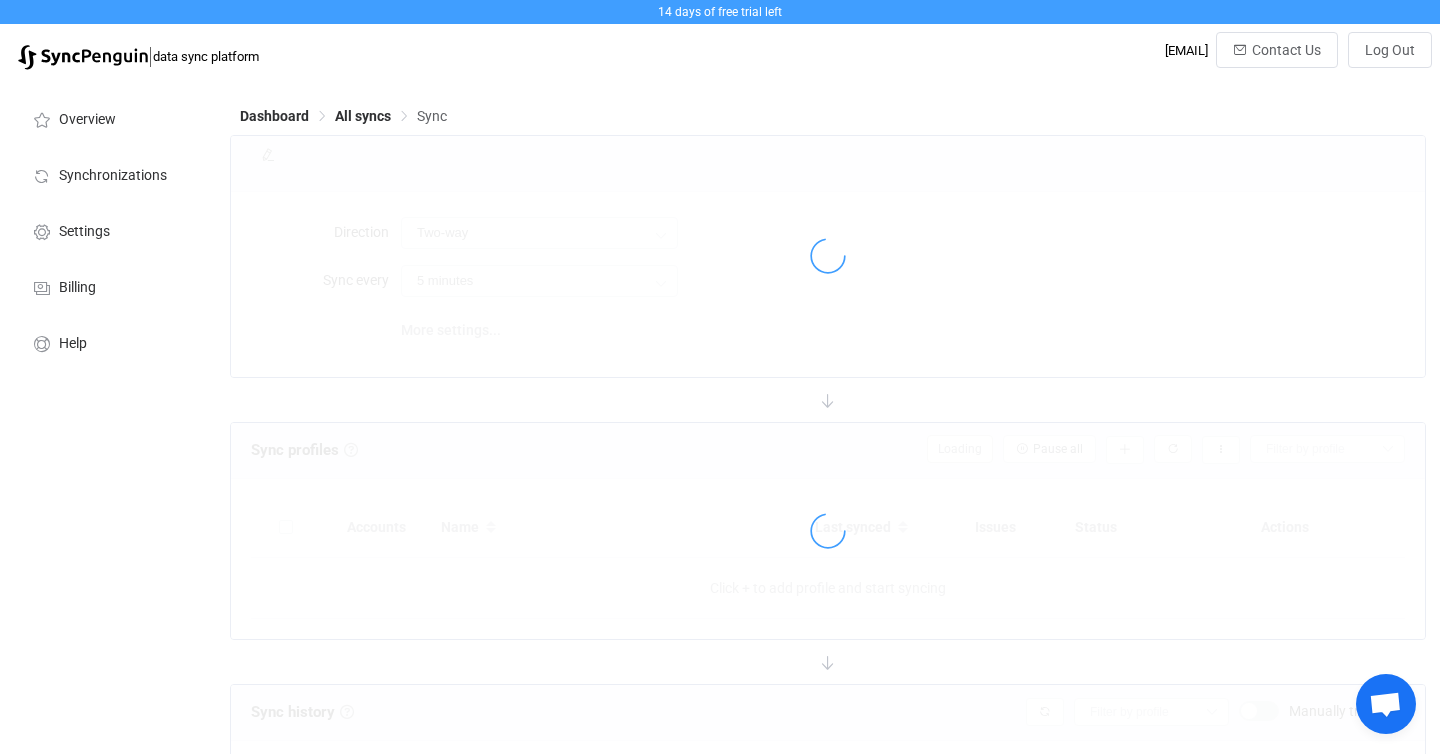type on "Google → Notion" 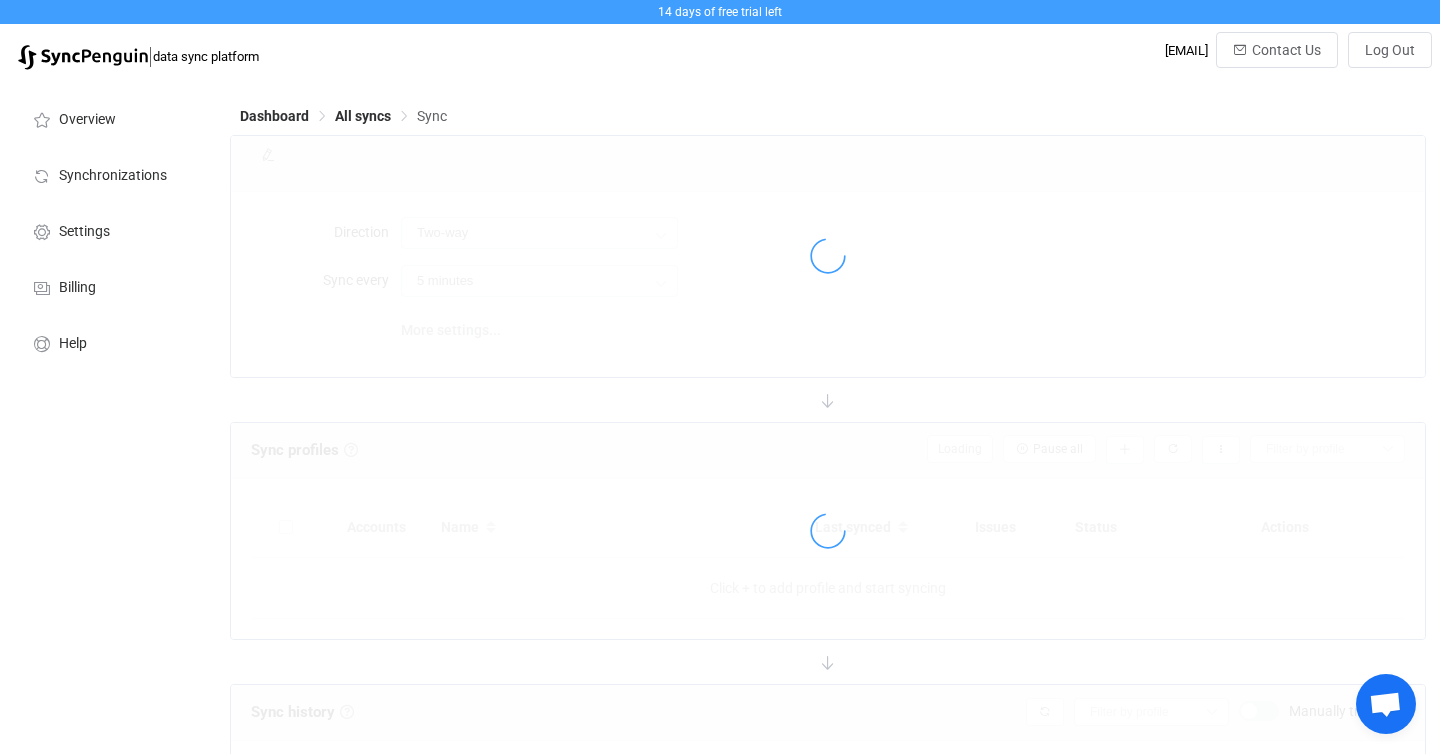 type on "10 minutes" 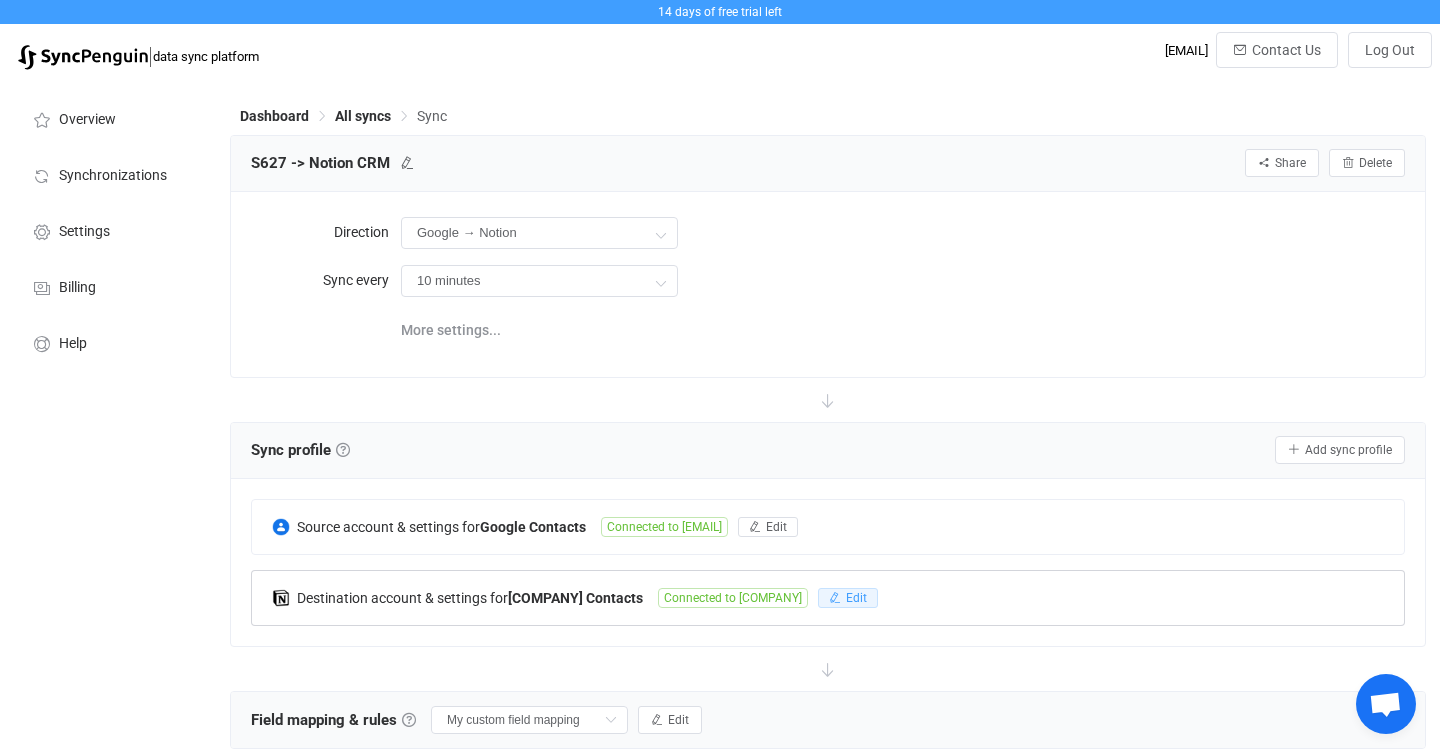 click on "Edit" at bounding box center [848, 598] 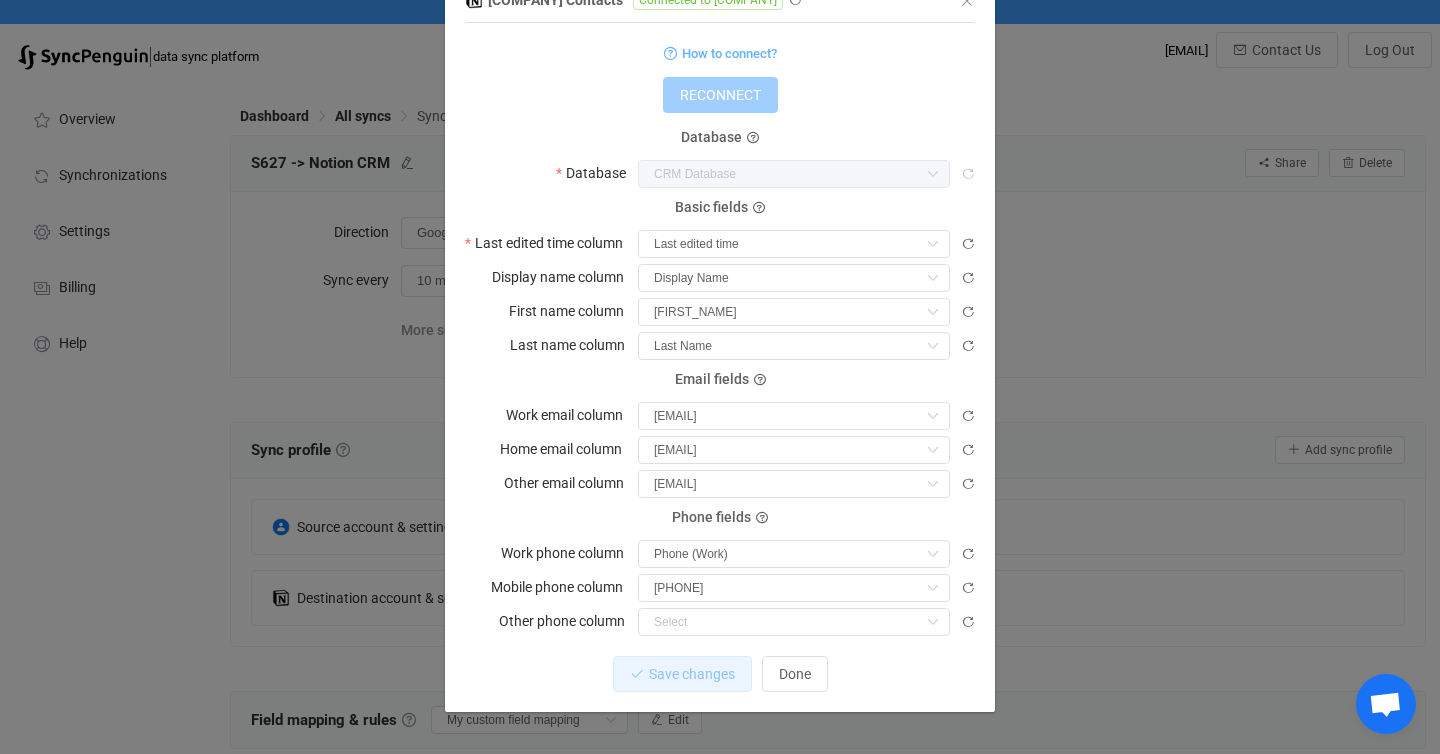 scroll, scrollTop: 81, scrollLeft: 0, axis: vertical 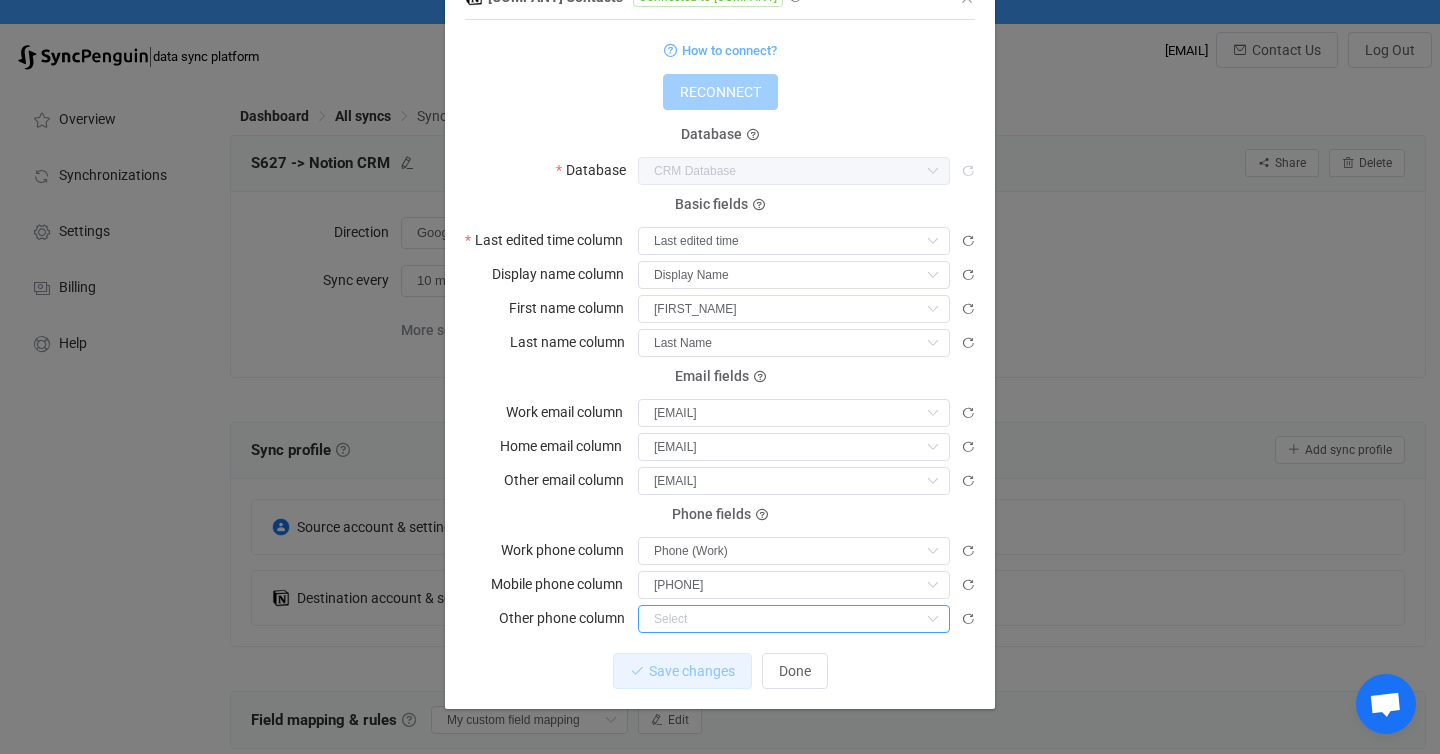 click at bounding box center (794, 619) 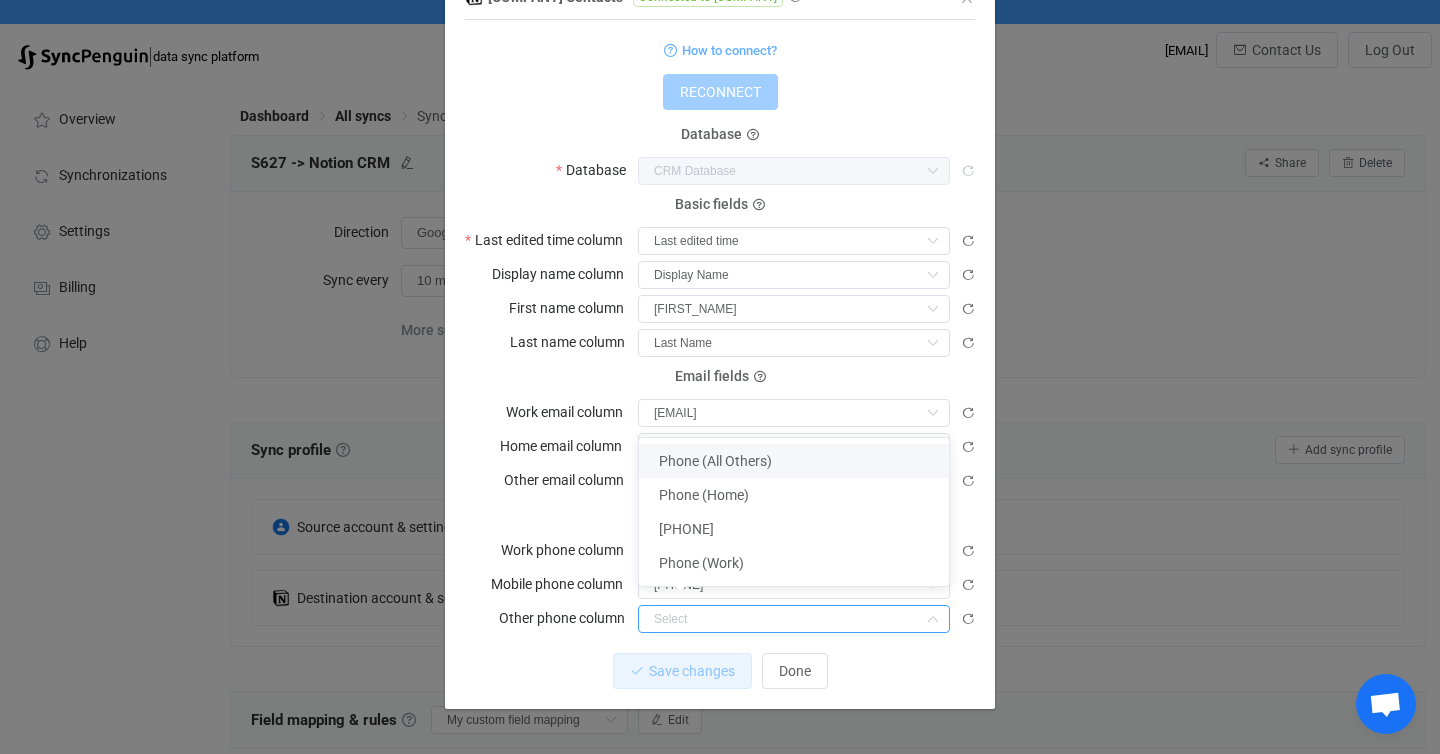 click on "Phone (All Others)" at bounding box center [794, 461] 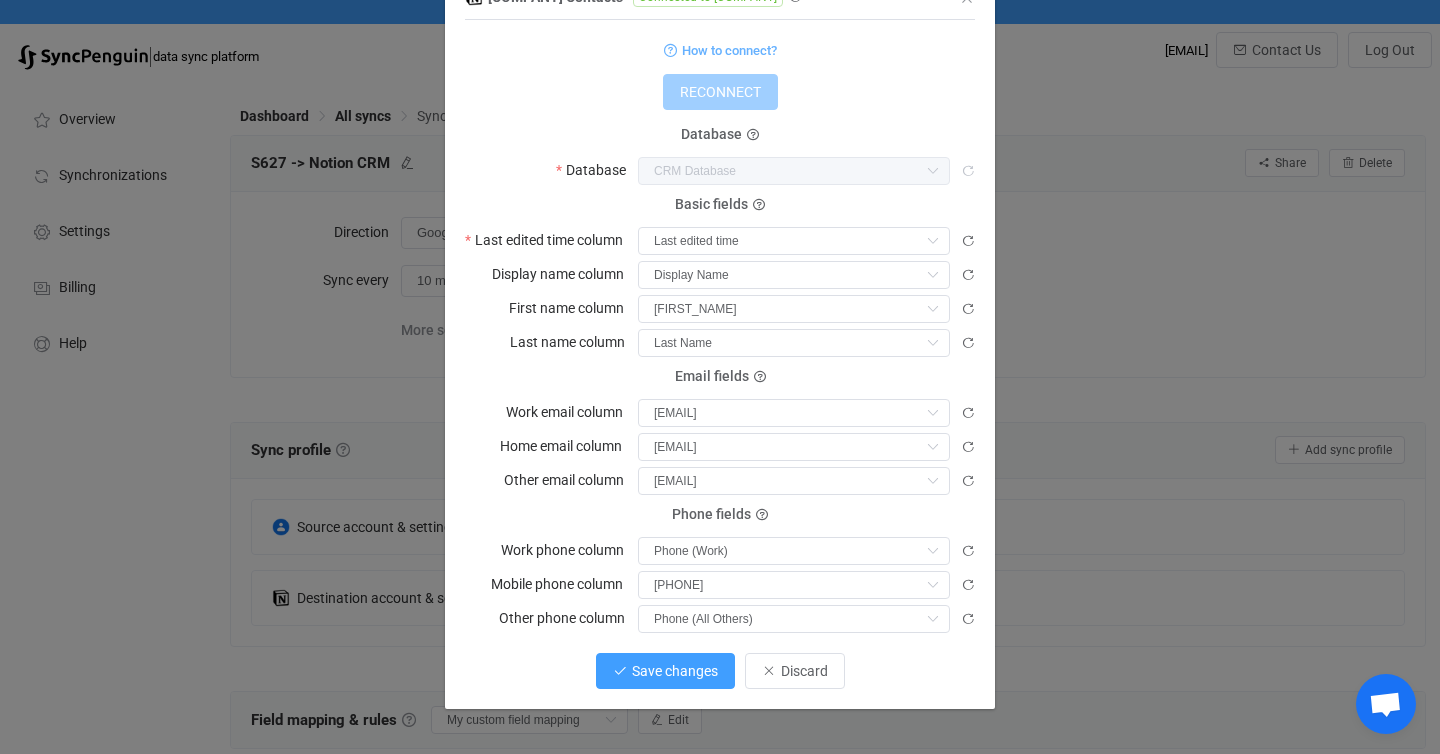 click on "Save changes" at bounding box center [675, 671] 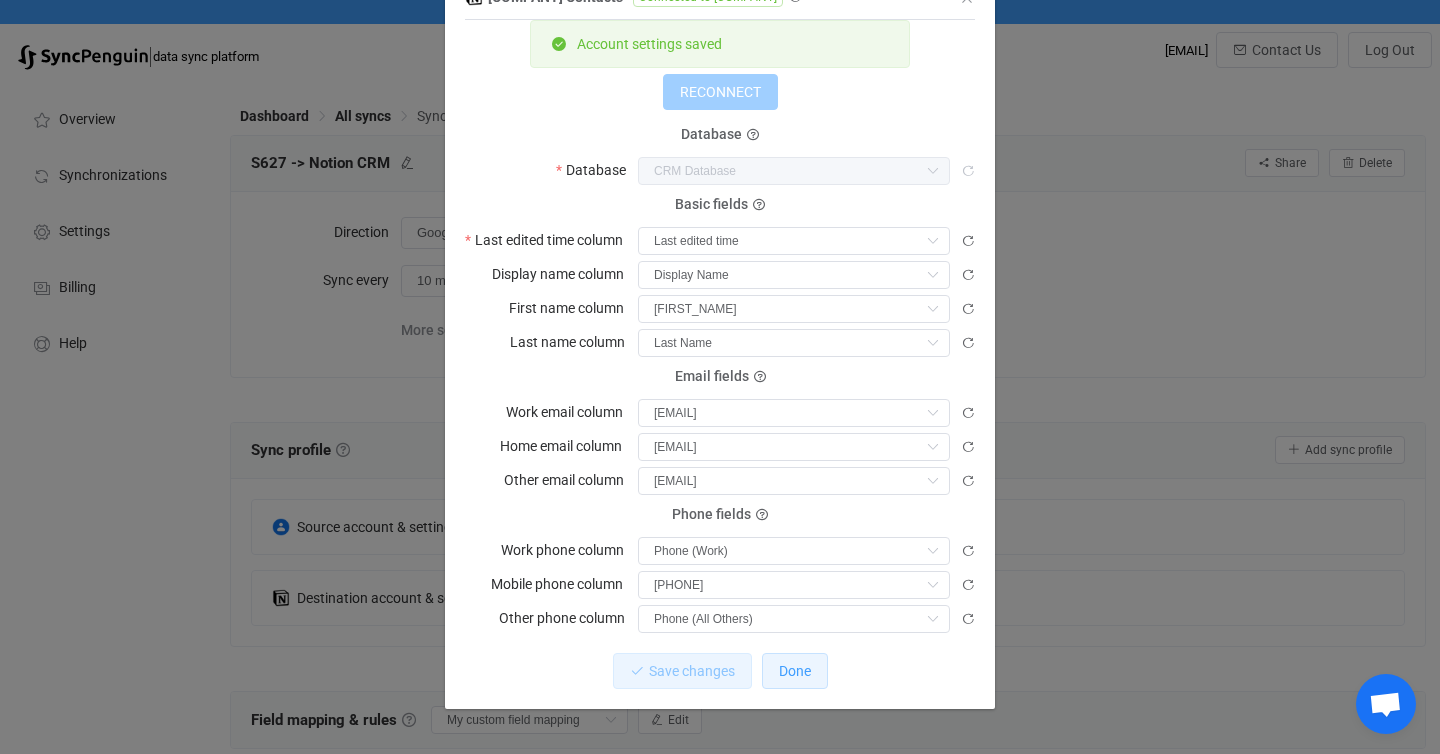 click on "Done" at bounding box center [795, 671] 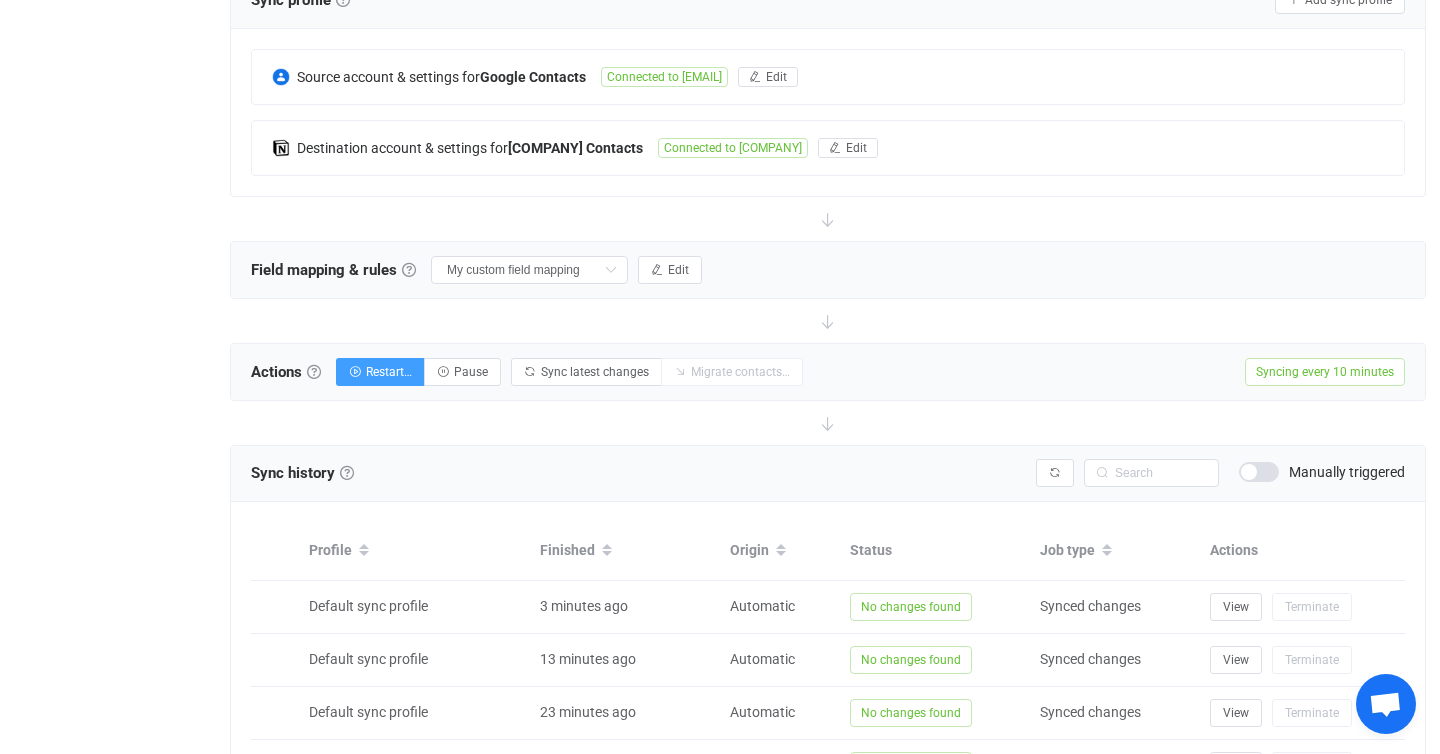 scroll, scrollTop: 452, scrollLeft: 0, axis: vertical 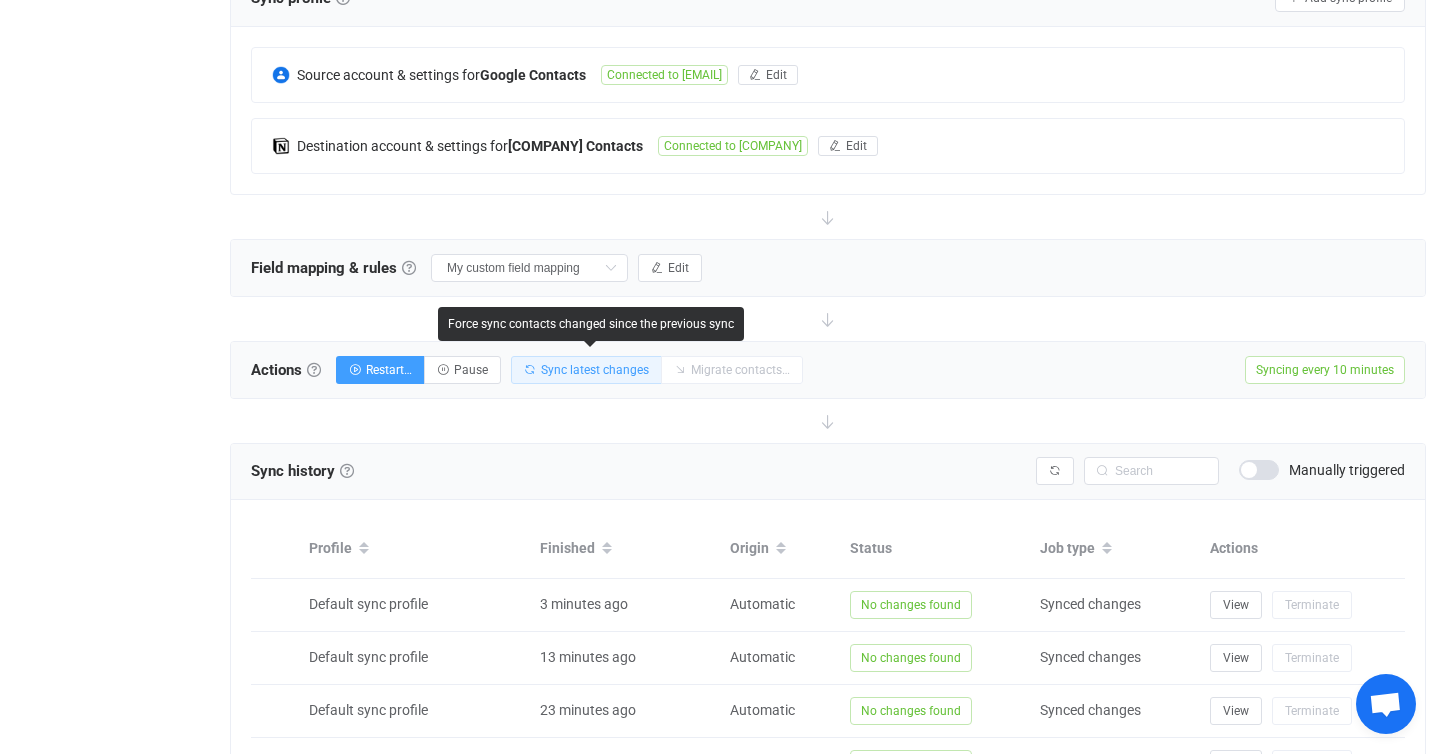 click on "Sync latest changes" at bounding box center (595, 370) 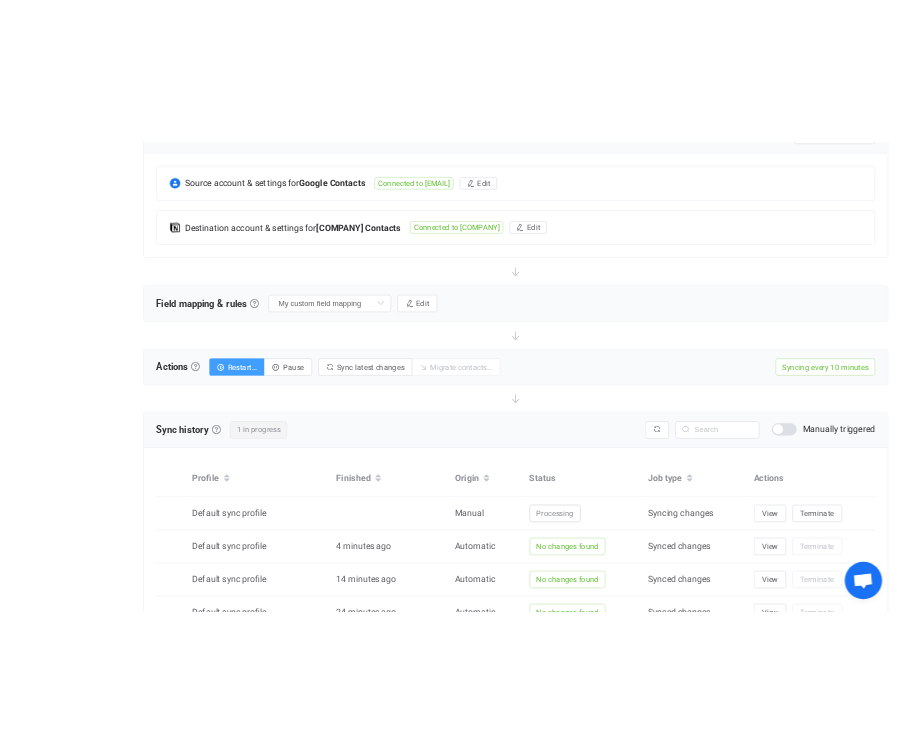 scroll, scrollTop: 467, scrollLeft: 0, axis: vertical 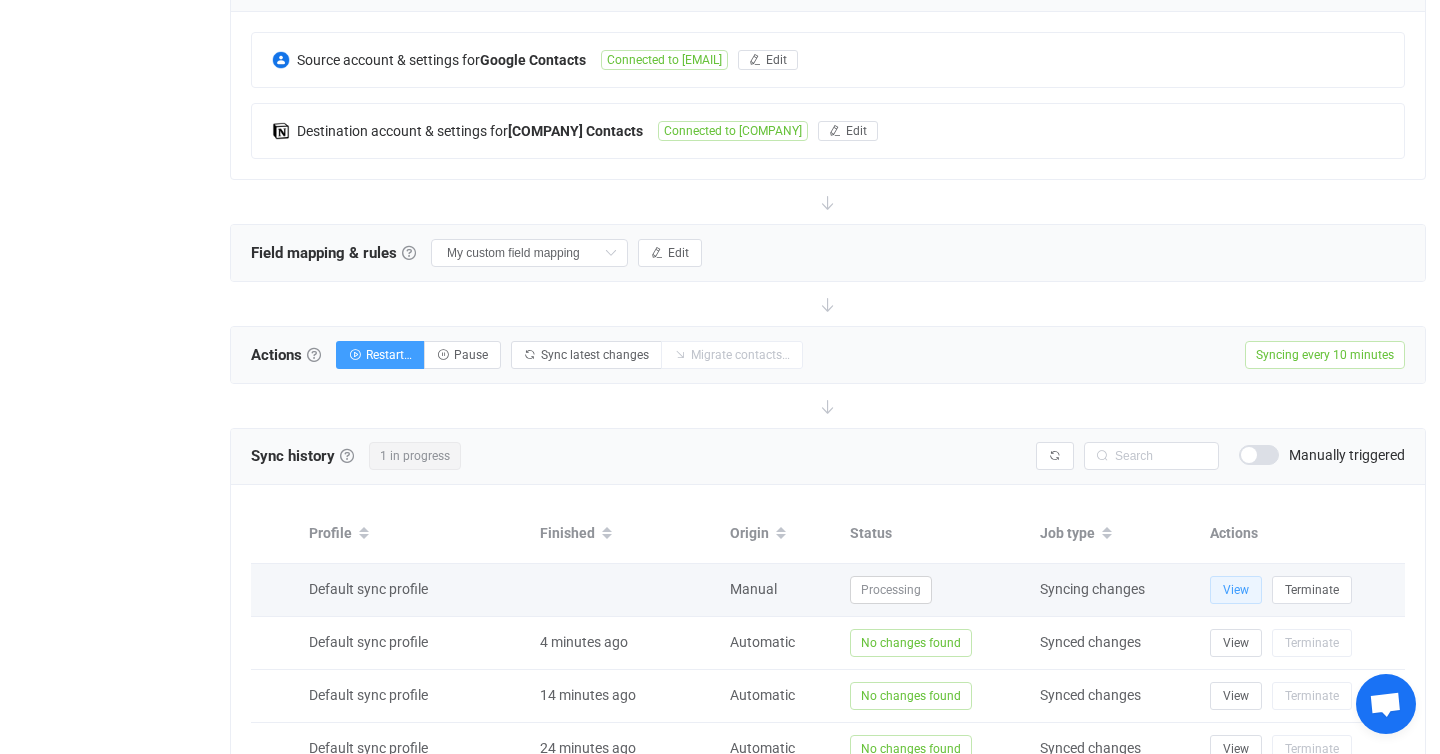 click on "View" at bounding box center [1236, 590] 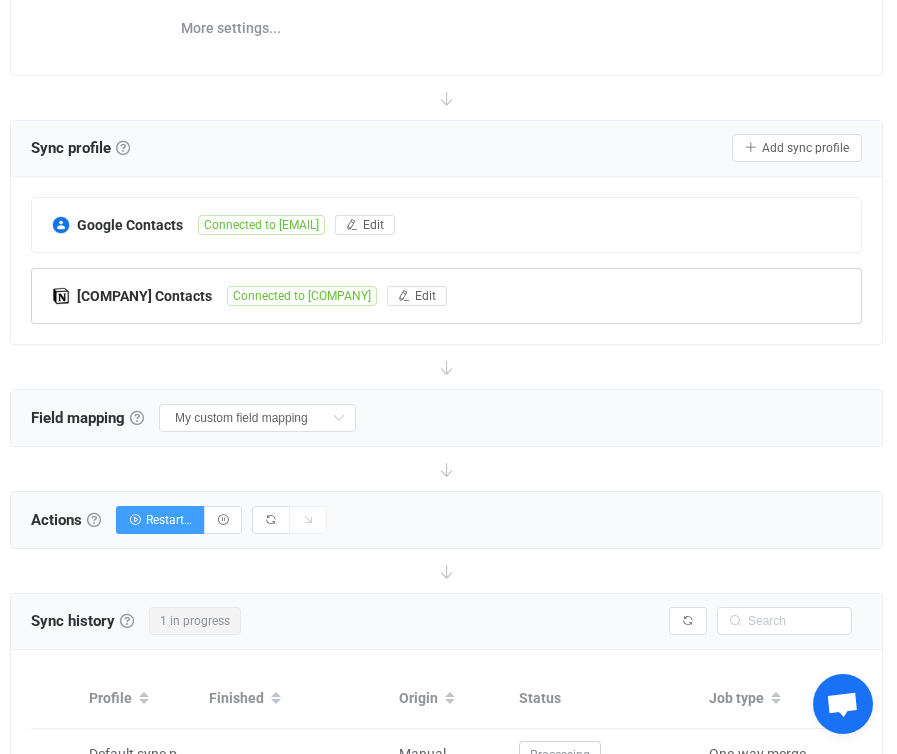 scroll, scrollTop: 0, scrollLeft: 0, axis: both 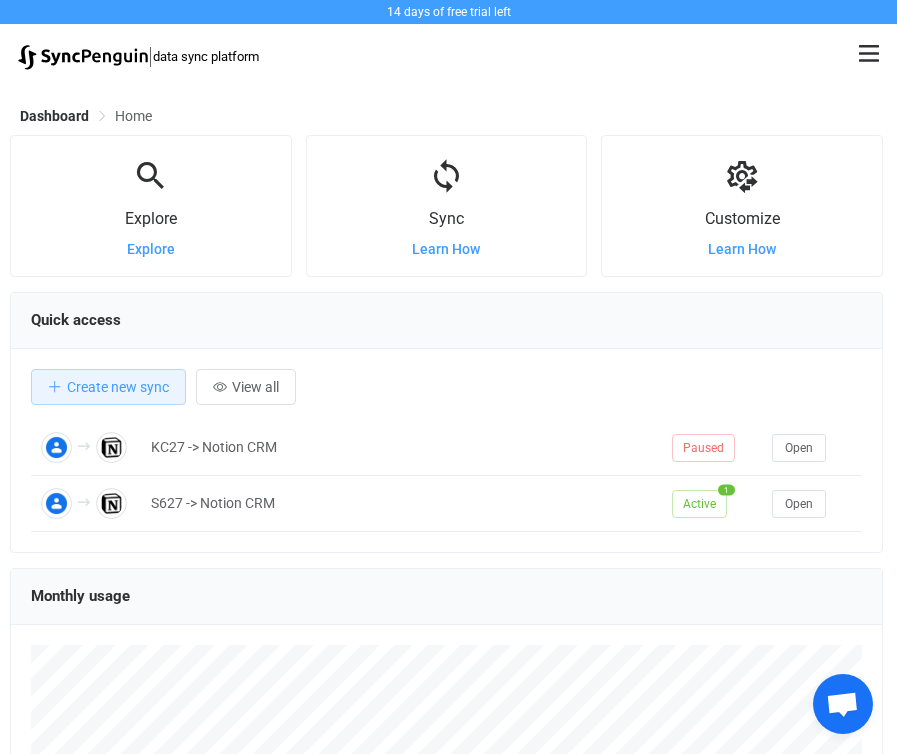click on "14 days of free trial left  |   data sync platform kclark@[EXAMPLE.COM] Contact Us Log Out Overview Synchronizations Settings Billing Help Dashboard Home Explore available connectors Explore Create and start syncing Learn How Add custom rules or filters Learn How Explore Explore Sync Learn How Customize Learn How Quick access Create new sync View all KC27 -> Notion CRM Paused Open S627 -> Notion CRM Active
1
Open Monthly usage [YEAR] © SyncPenguin | Product Updates | Status | Contact Us | Terms of Use | Privacy Policy Ask SyncPenguin support Support is away Chat with SyncPenguin" at bounding box center [448, 565] 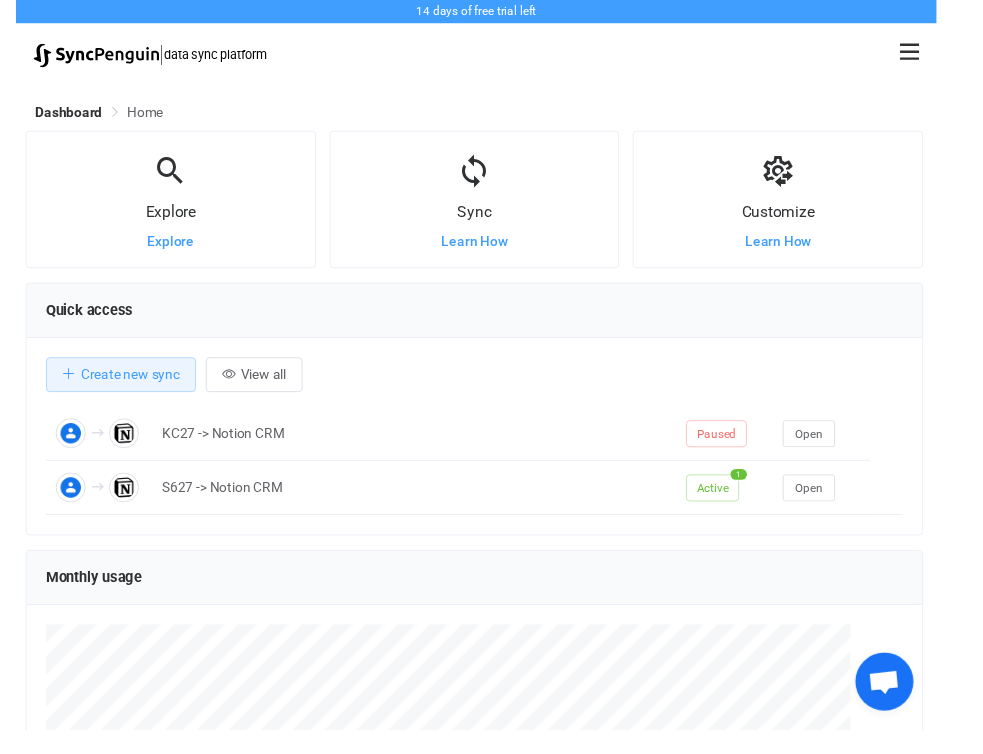 scroll, scrollTop: 999612, scrollLeft: 999041, axis: both 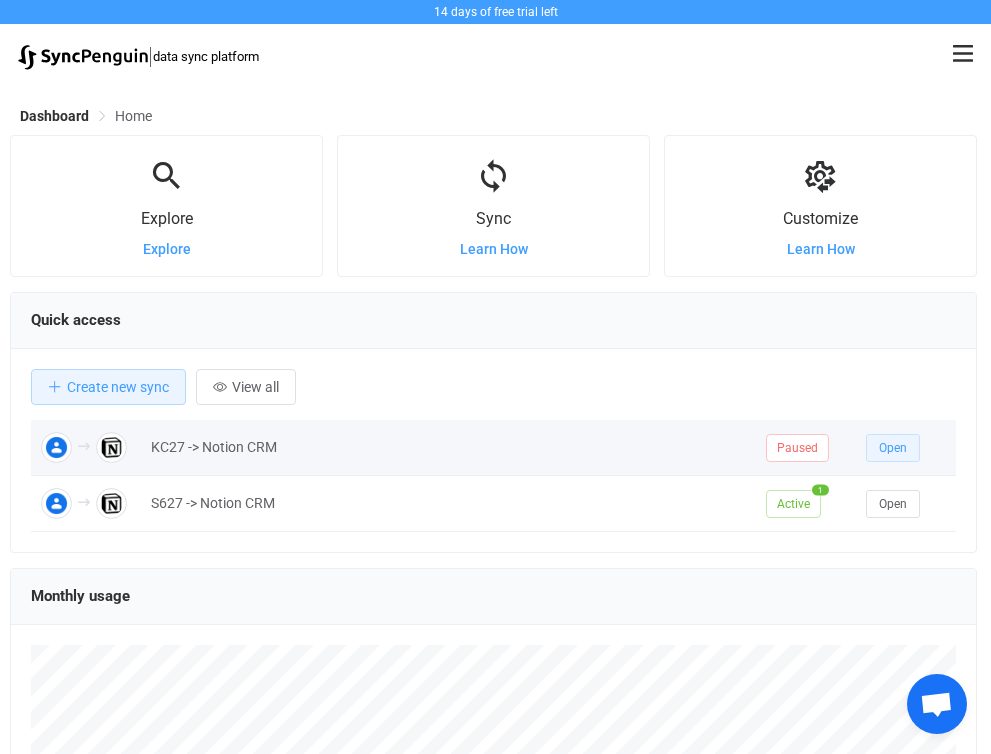 click on "Open" at bounding box center [893, 448] 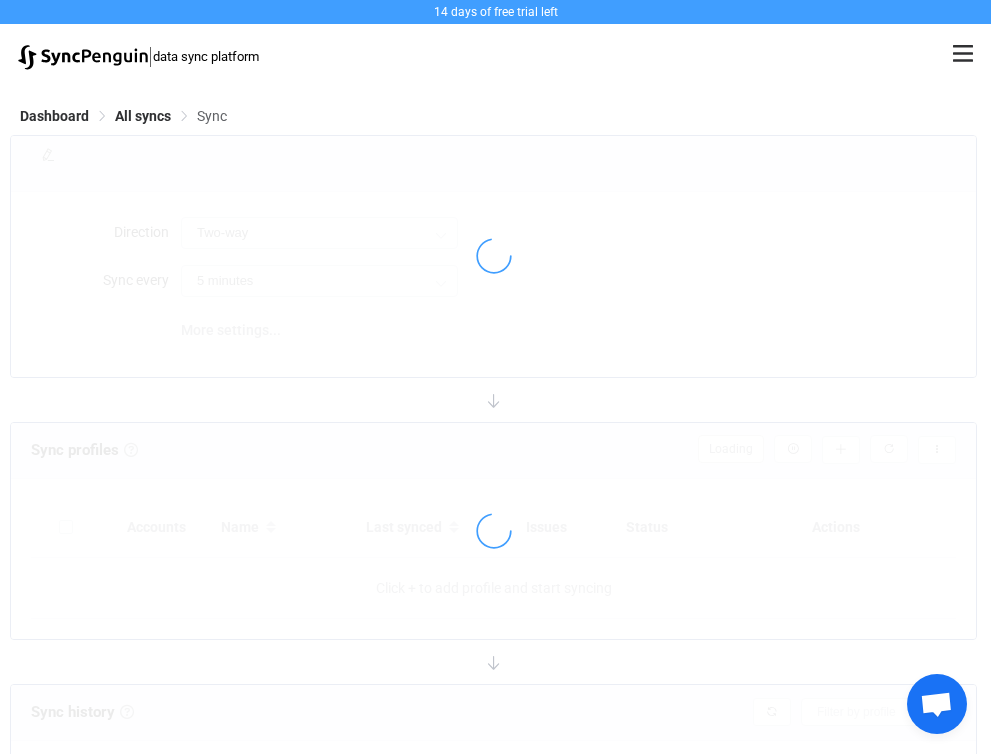 type on "Google → Notion" 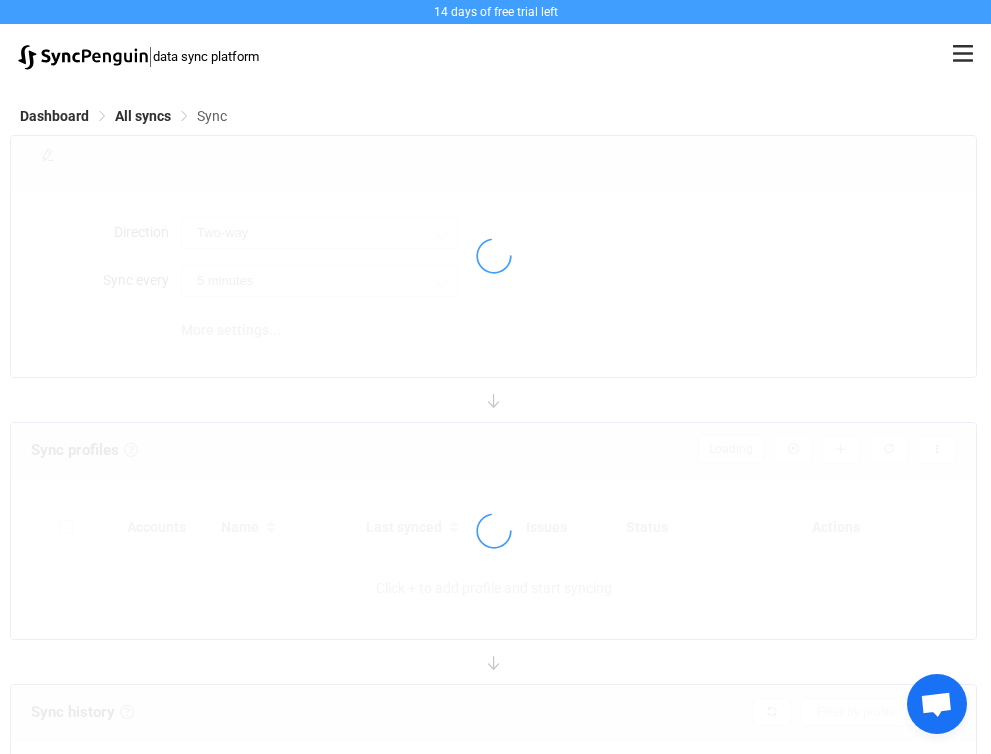 type on "10 minutes" 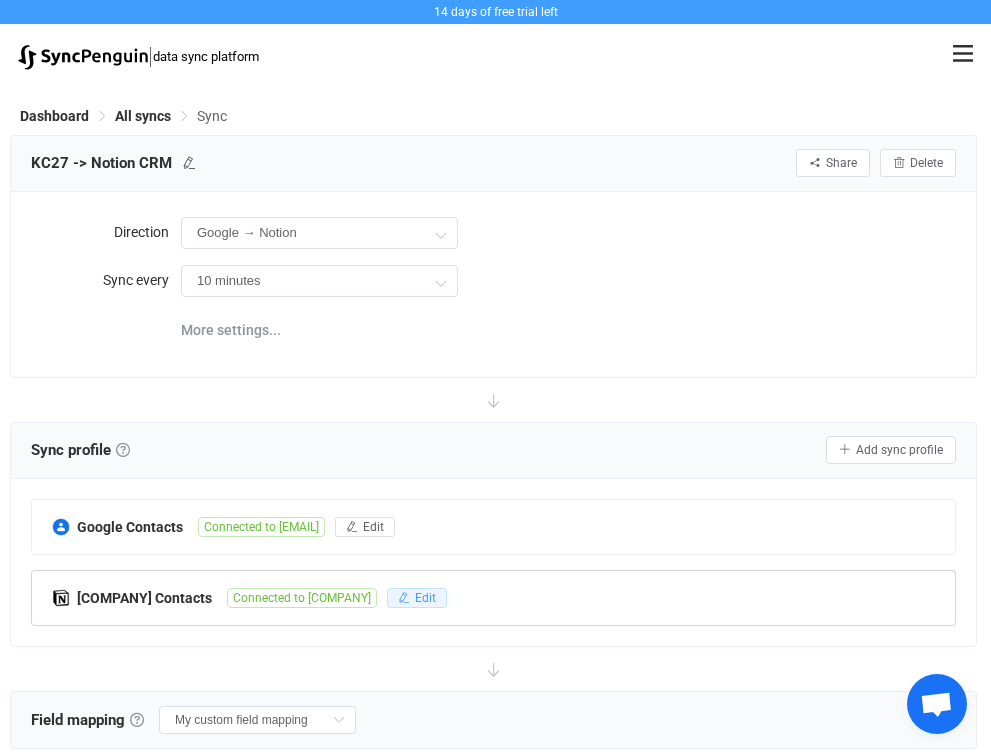 click on "Edit" at bounding box center (425, 598) 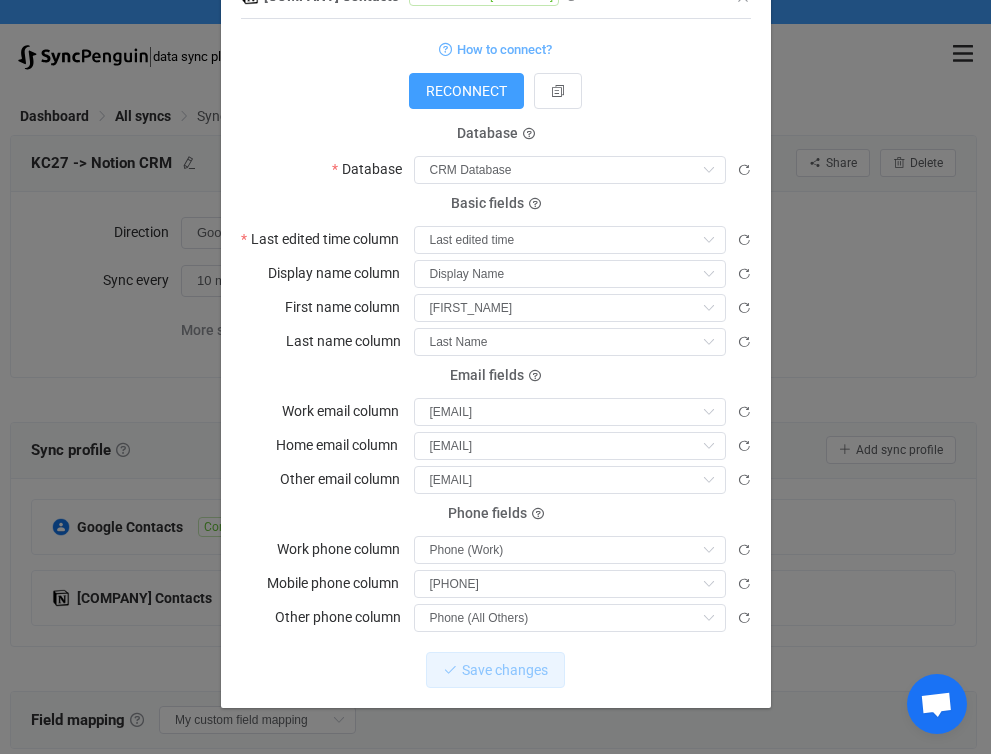 scroll, scrollTop: 0, scrollLeft: 0, axis: both 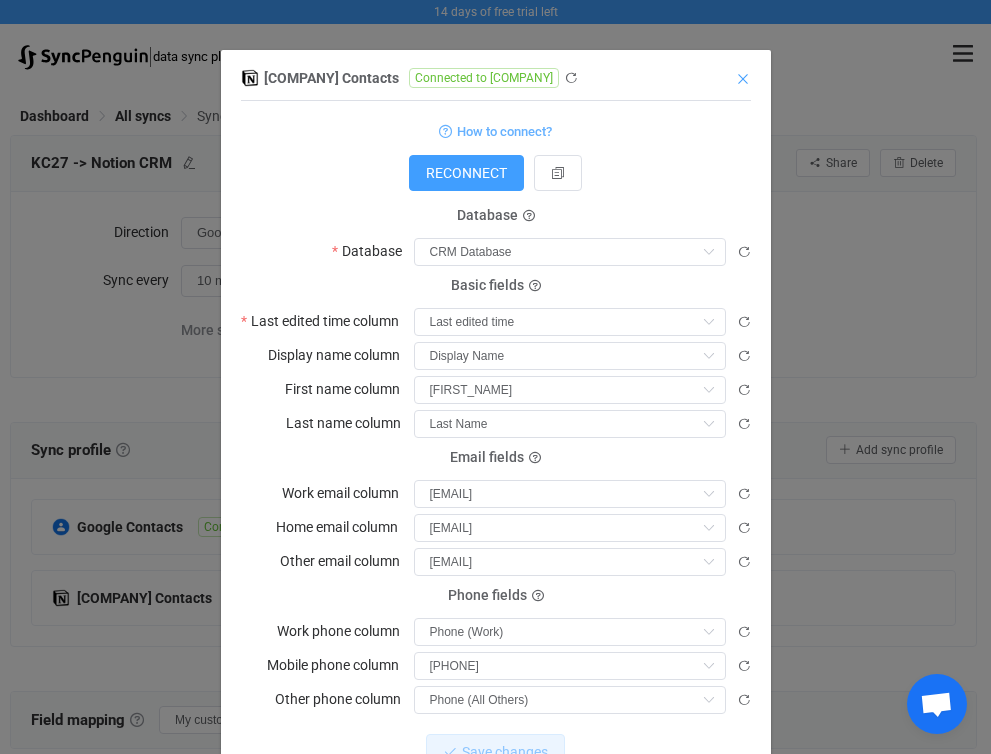click at bounding box center (743, 79) 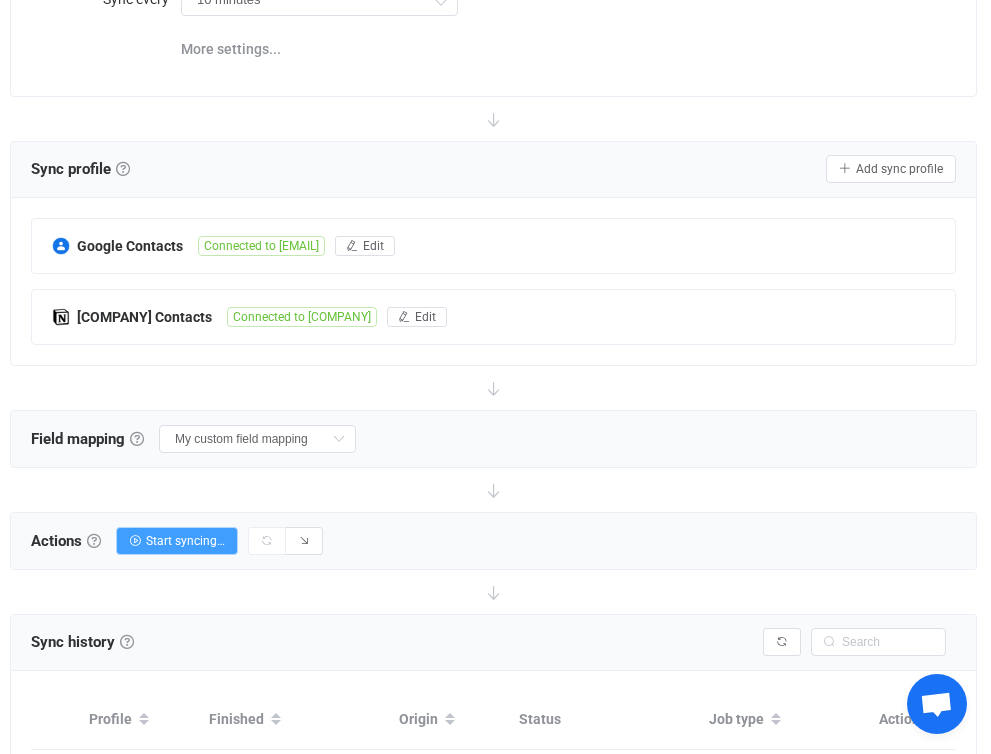 scroll, scrollTop: 435, scrollLeft: 0, axis: vertical 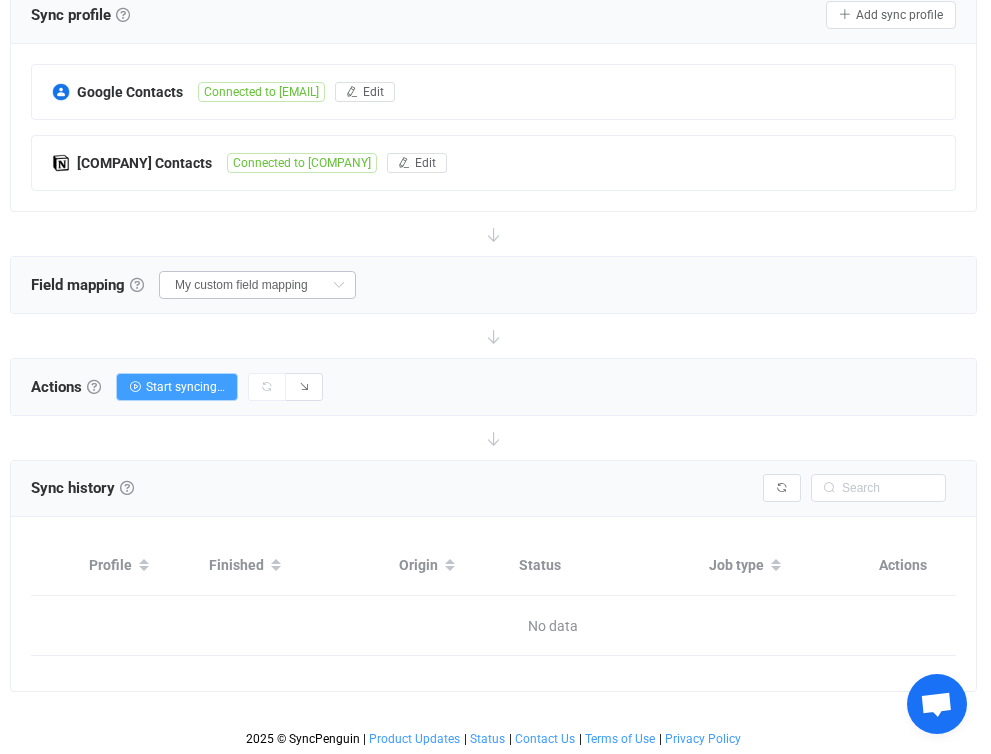 click at bounding box center [338, 285] 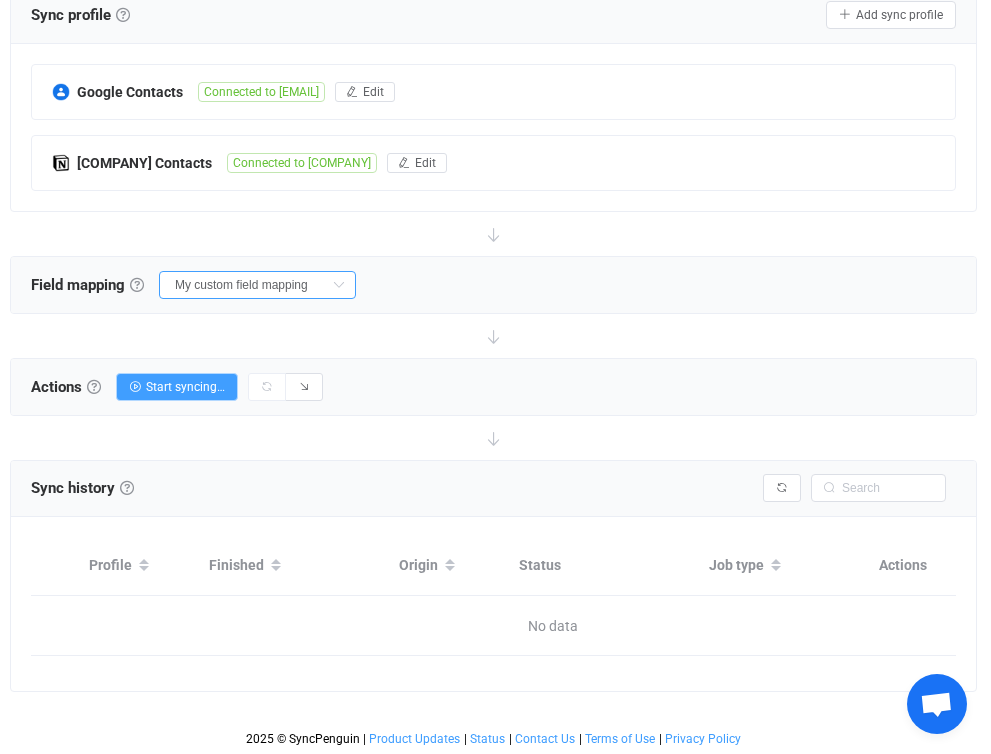 scroll, scrollTop: 0, scrollLeft: 7, axis: horizontal 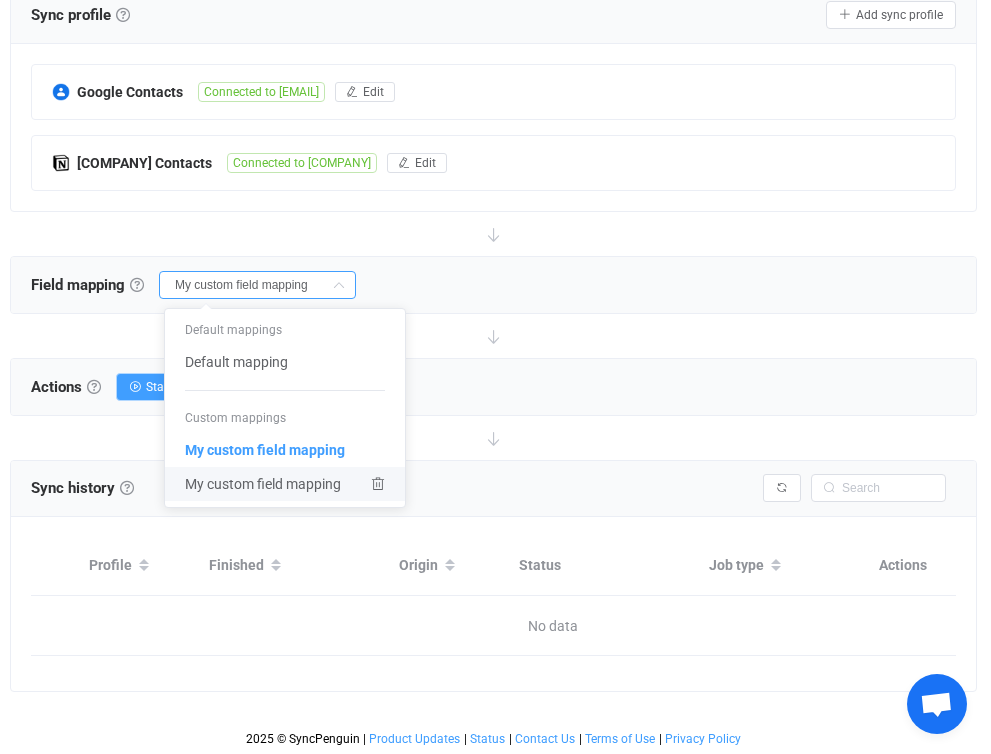click on "My custom field mapping" at bounding box center (263, 484) 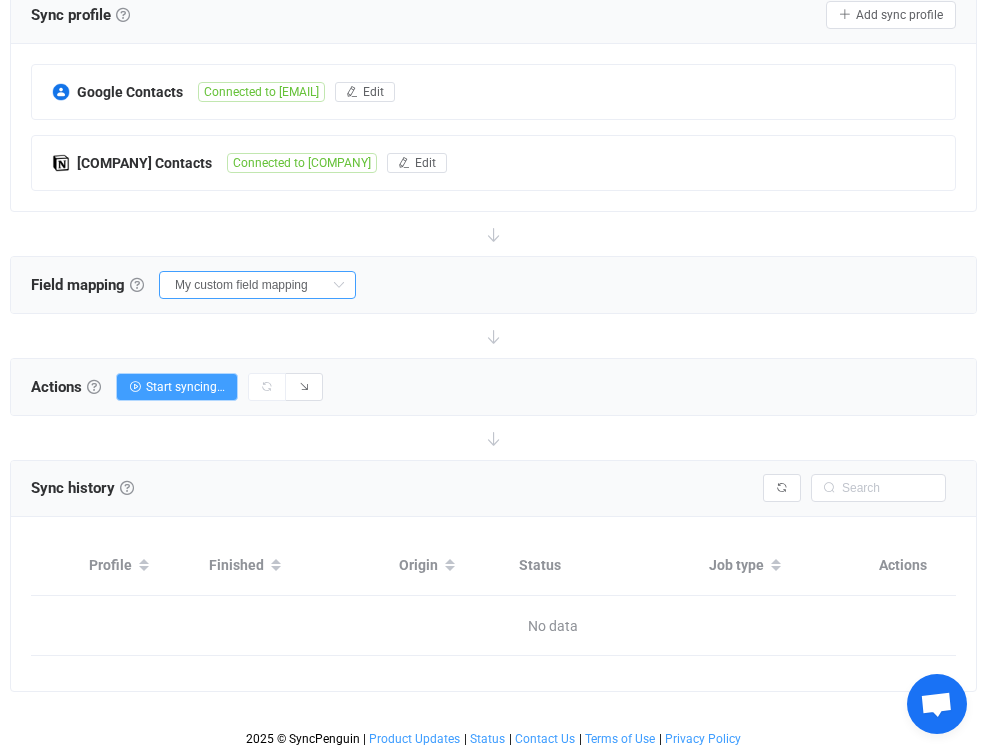scroll, scrollTop: 0, scrollLeft: 7, axis: horizontal 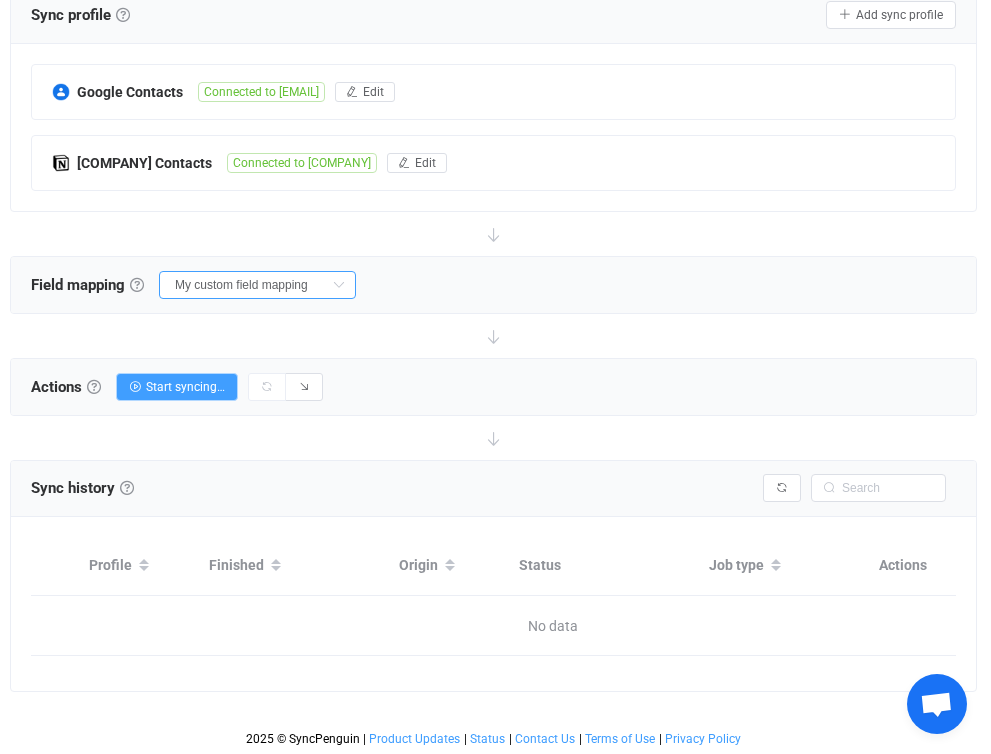 click on "My custom field mapping" at bounding box center (257, 285) 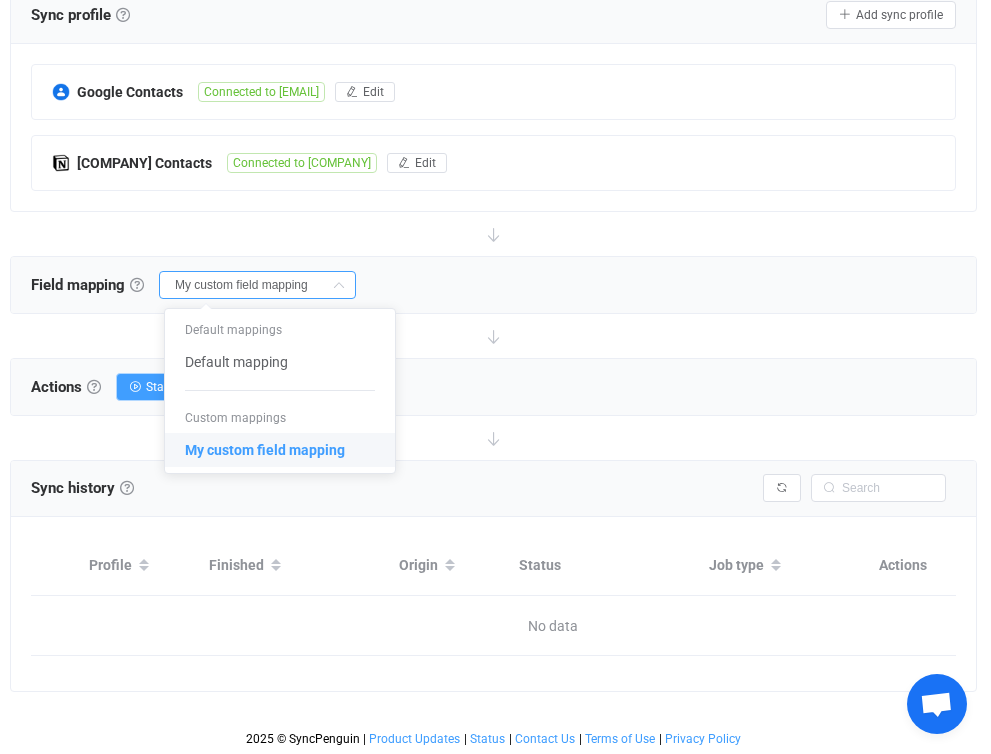 click on "My custom field mapping" at bounding box center [265, 450] 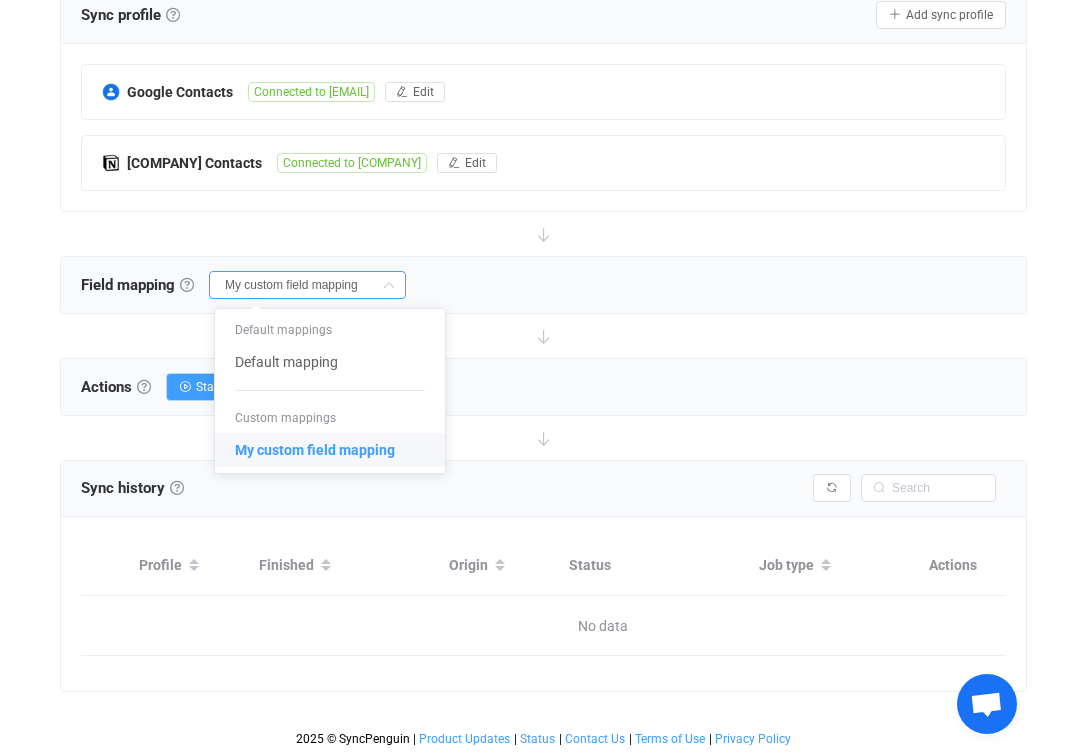 scroll, scrollTop: 0, scrollLeft: 0, axis: both 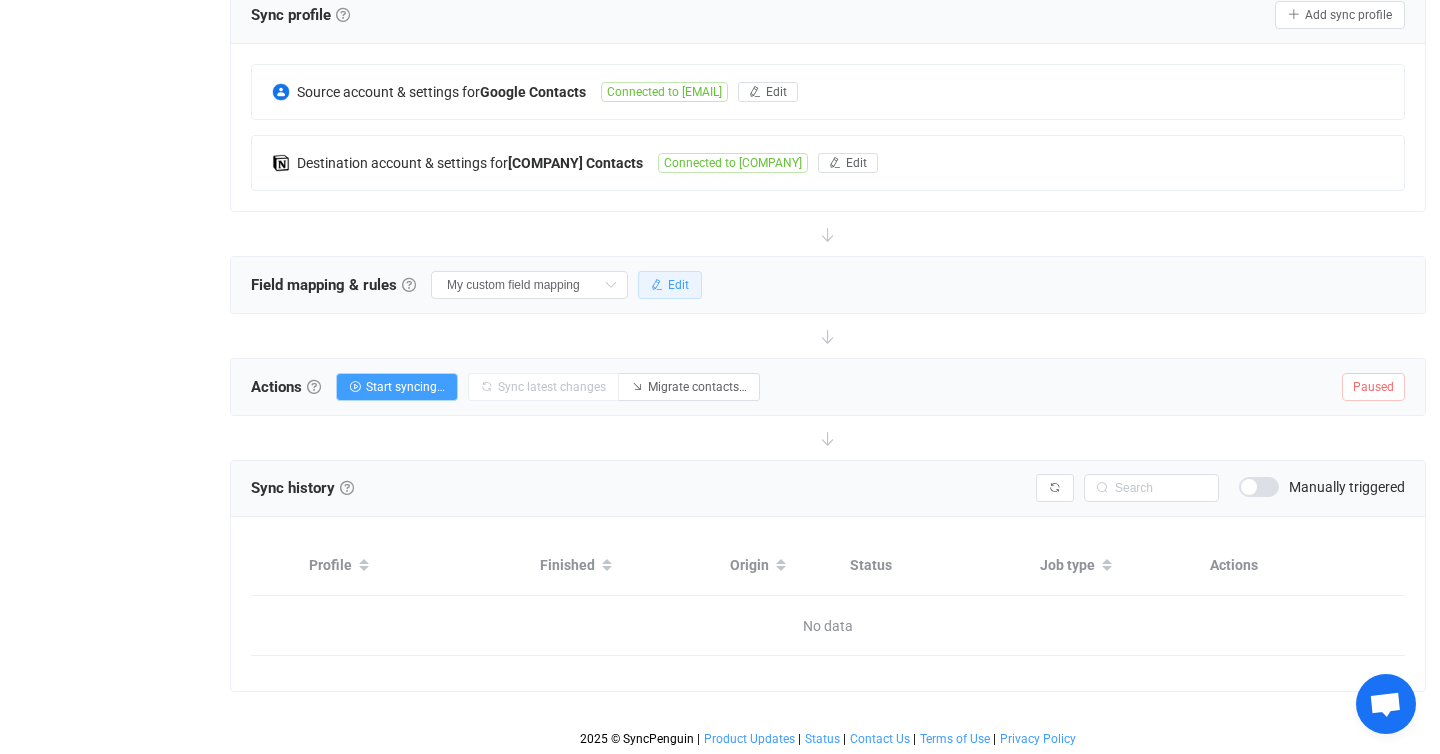 click on "Edit" at bounding box center (670, 285) 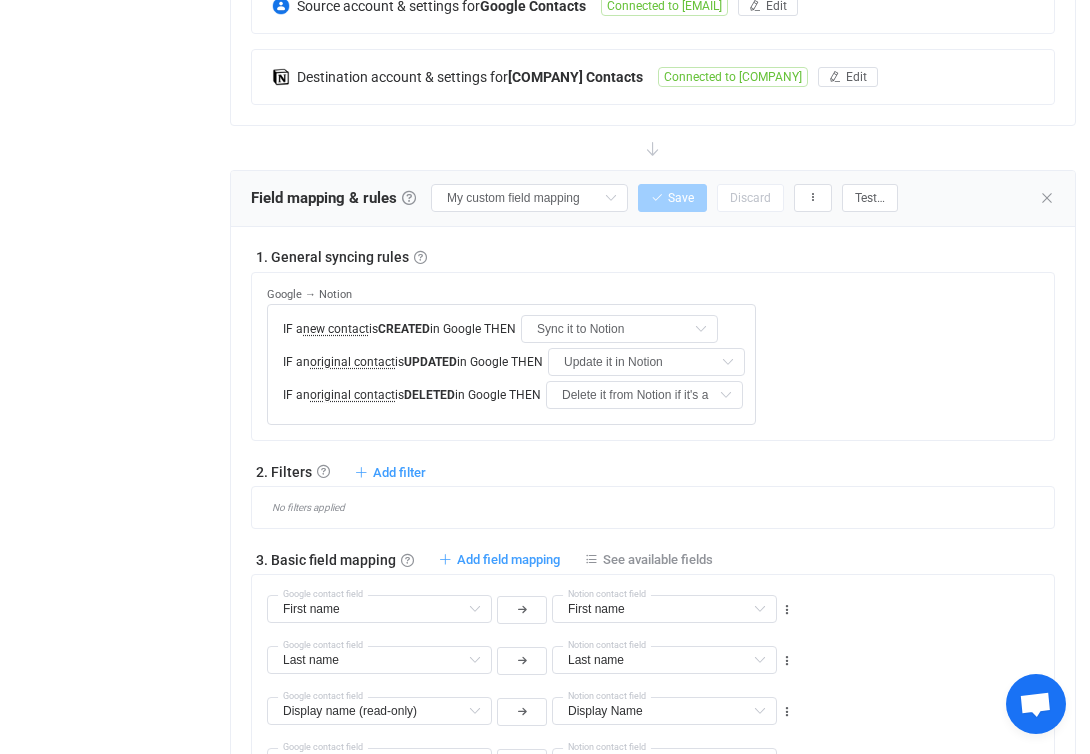 scroll, scrollTop: 502, scrollLeft: 0, axis: vertical 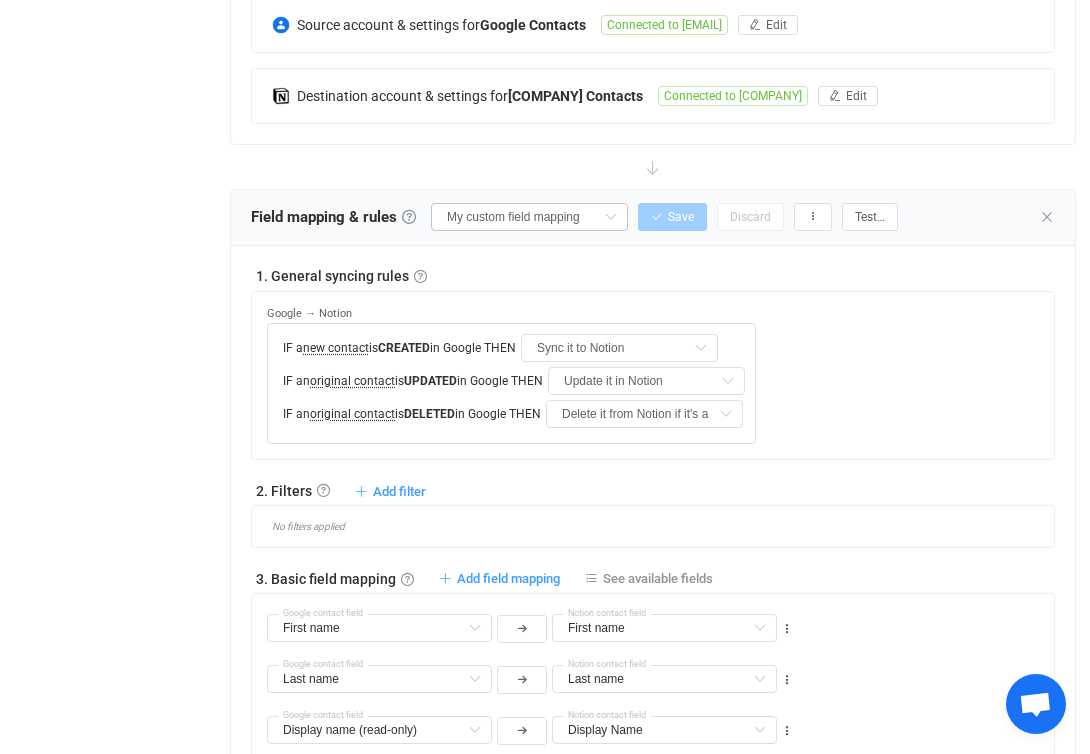 click at bounding box center [610, 217] 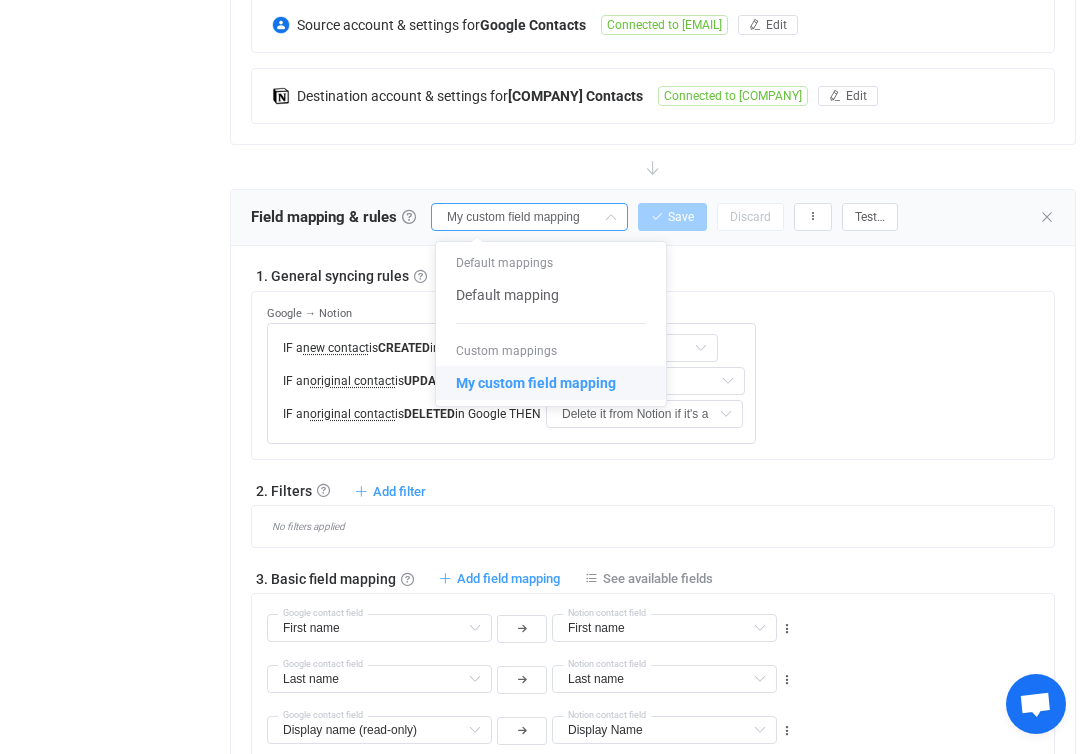 click on "My custom field mapping" at bounding box center [536, 383] 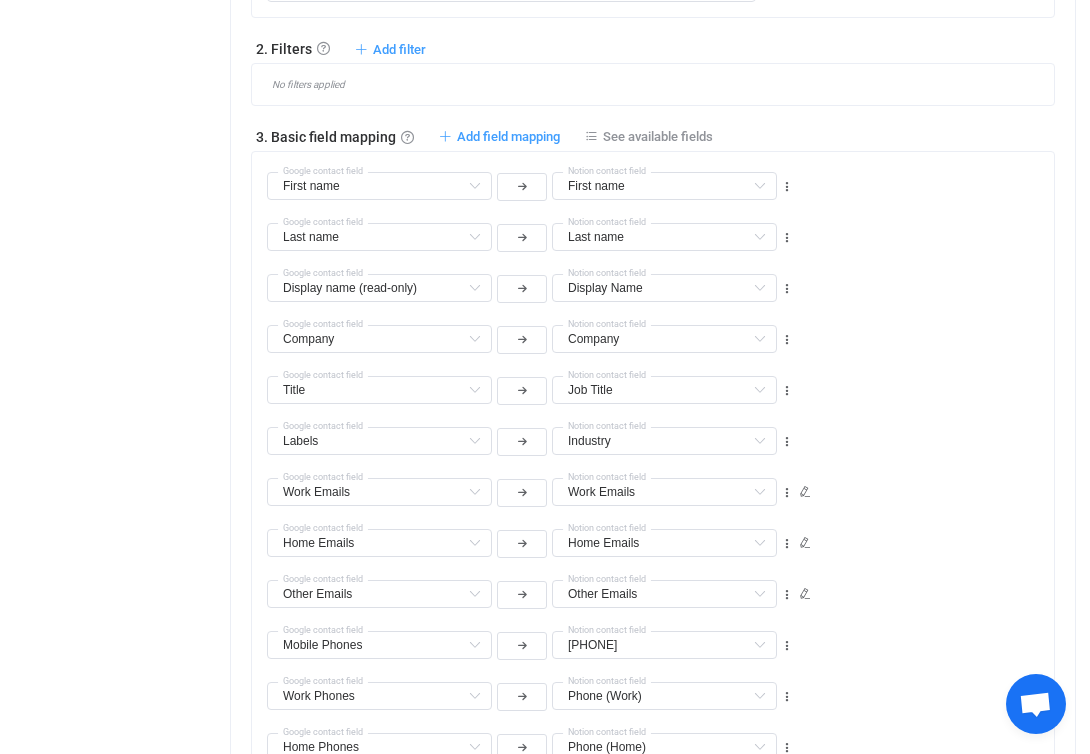 scroll, scrollTop: 1053, scrollLeft: 0, axis: vertical 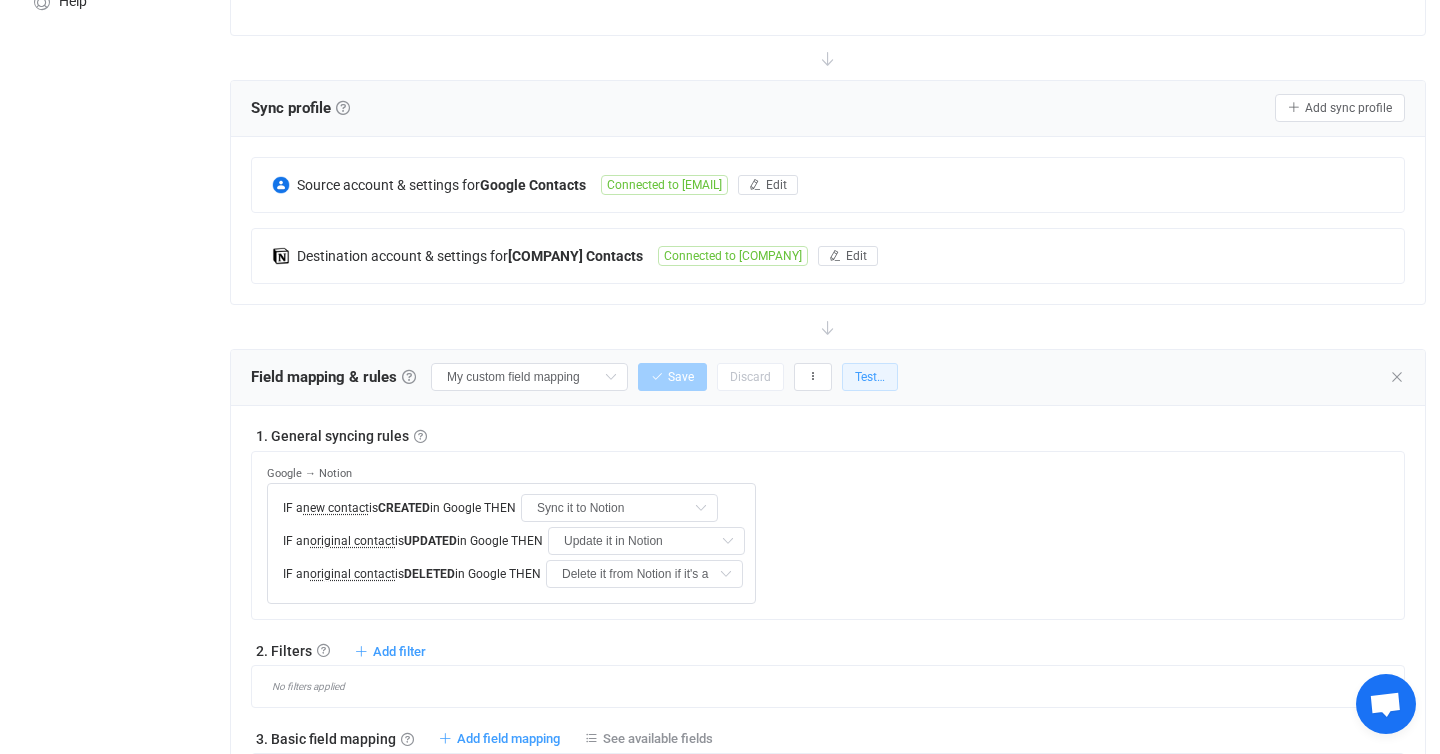 click on "Test…" at bounding box center [870, 377] 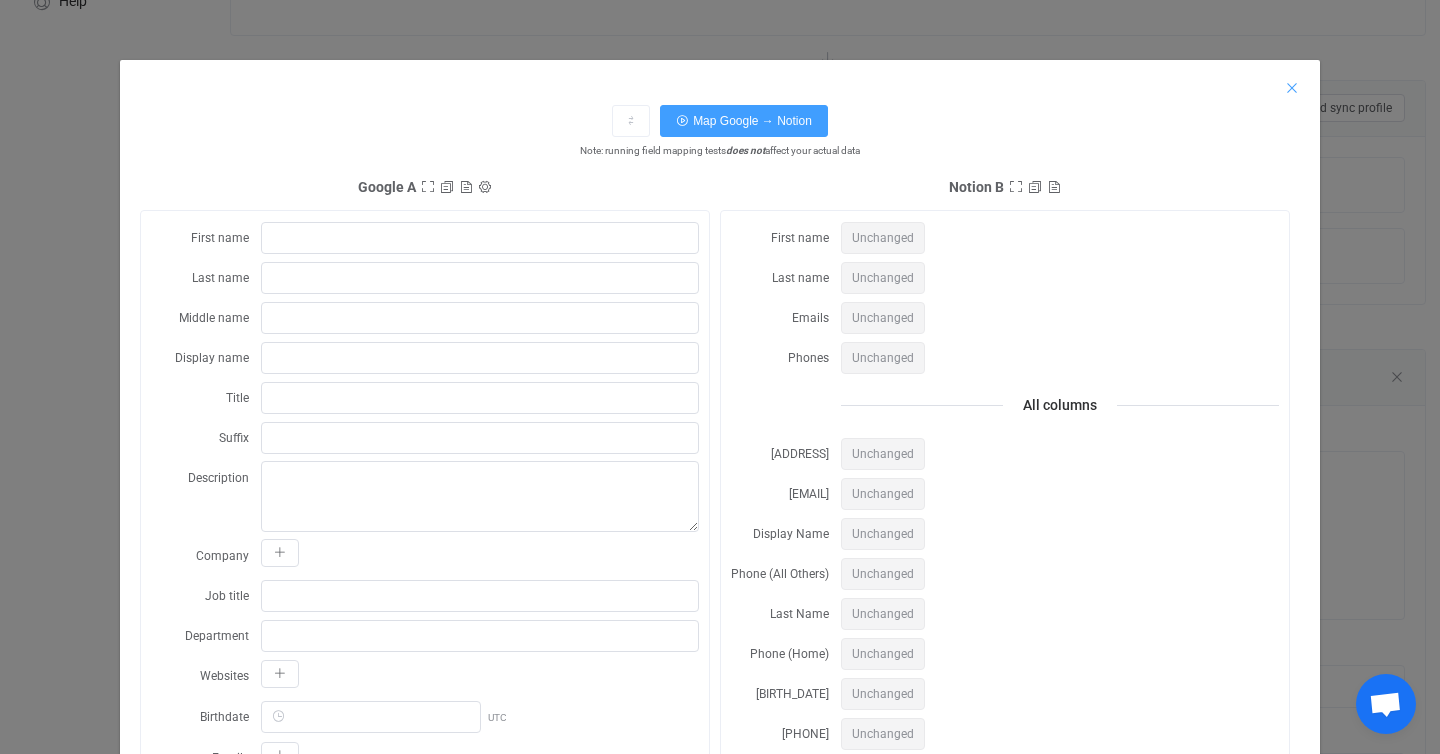 click at bounding box center [1292, 88] 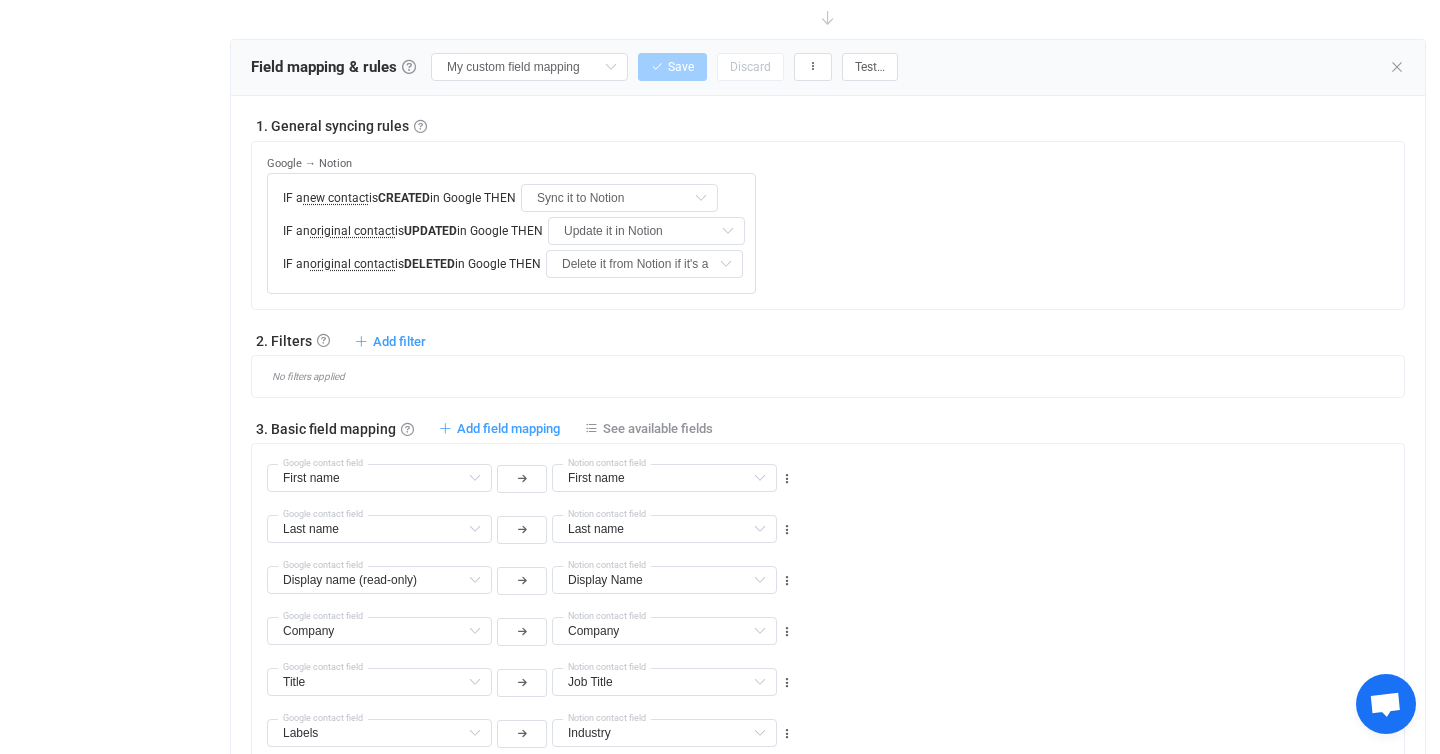 scroll, scrollTop: 515, scrollLeft: 0, axis: vertical 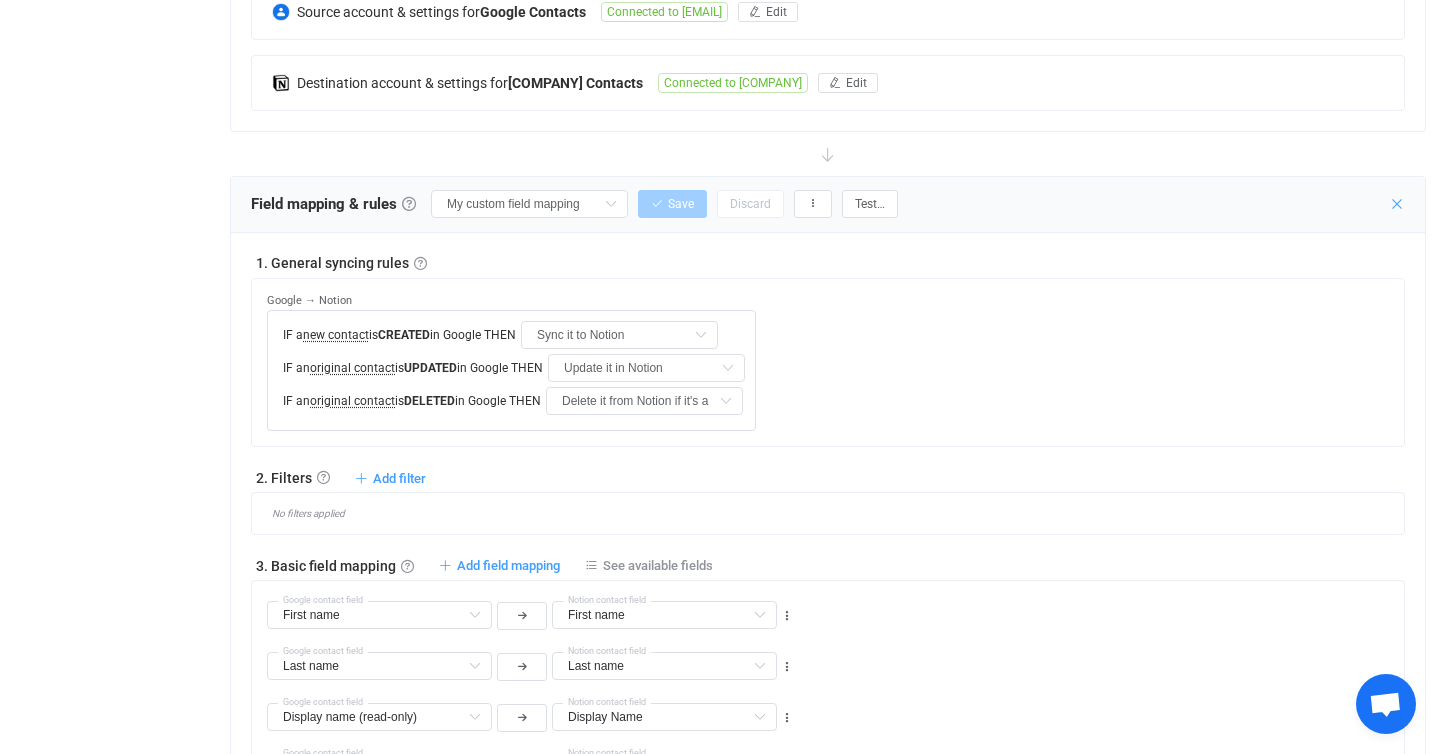 click at bounding box center (1397, 204) 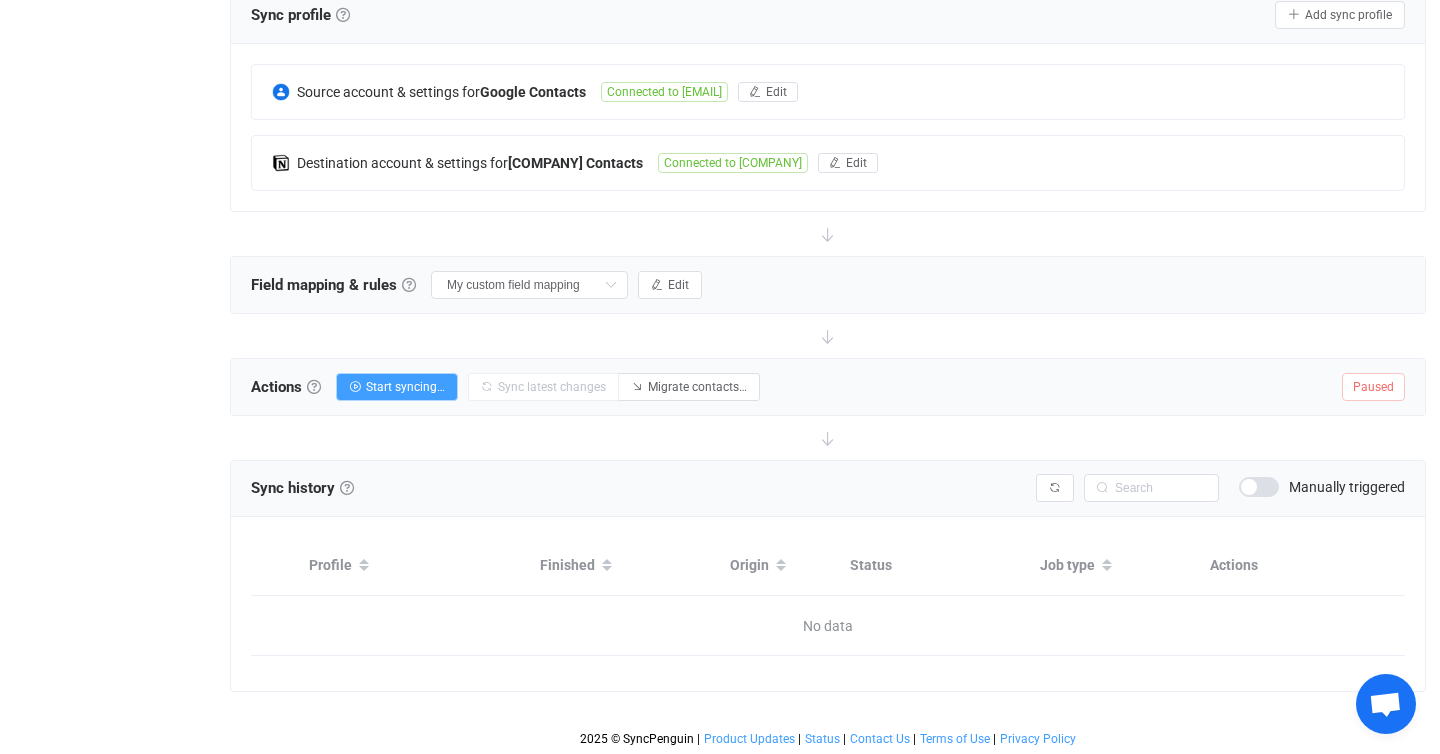 click on "Actions
Actions To start syncing, click the  Start syncing  button. You'll be prompted with whether we need to merge existing contacts or not. After the merge is completed, we'll be automatically checking for updates in your contact lists and syncing accordingly.
To force a one-time sync of all changes that occurred since the last syncing, click  Sync latest changes .
To one-time sync all data from one side to the other pause the sync and click the  Migrate  button. Start syncing… Sync latest changes Migrate contacts…" at bounding box center (505, 387) 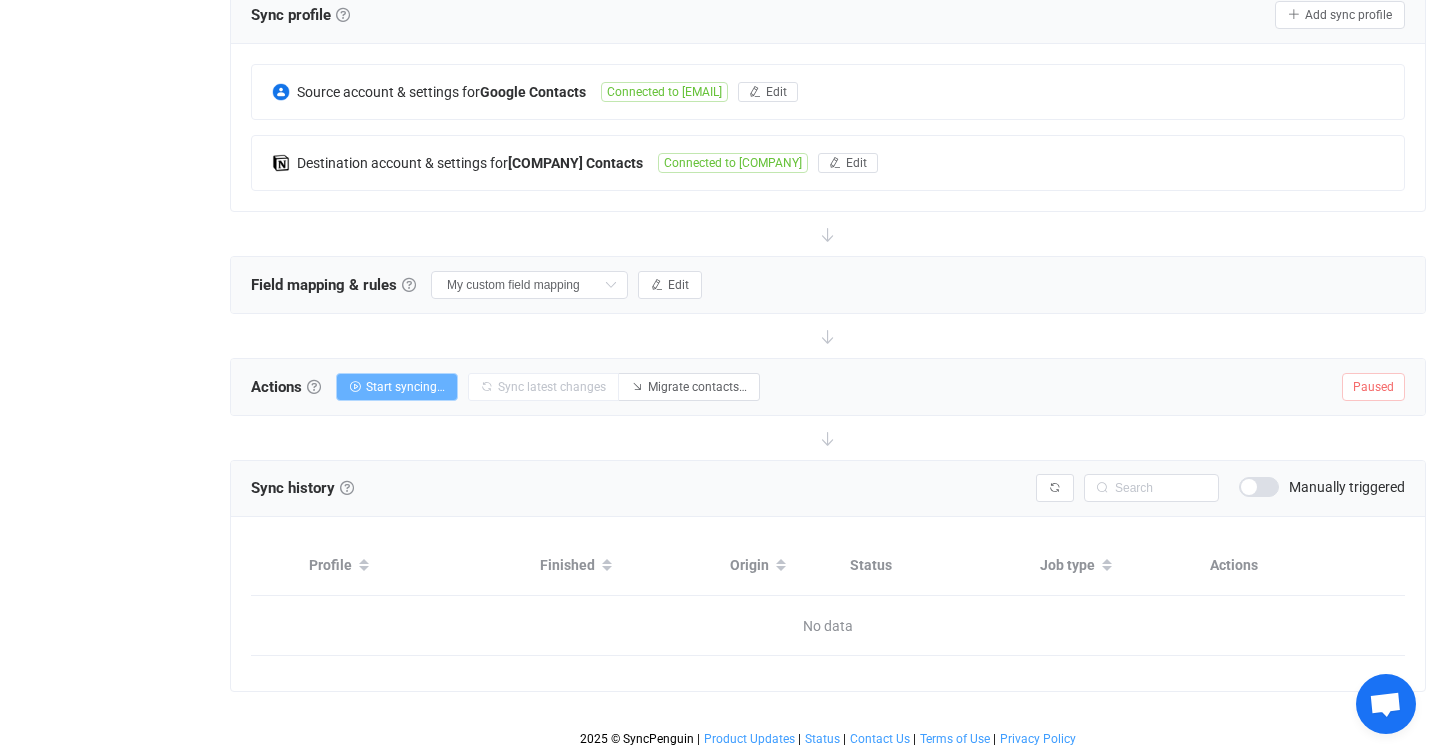 click on "Start syncing…" at bounding box center [405, 387] 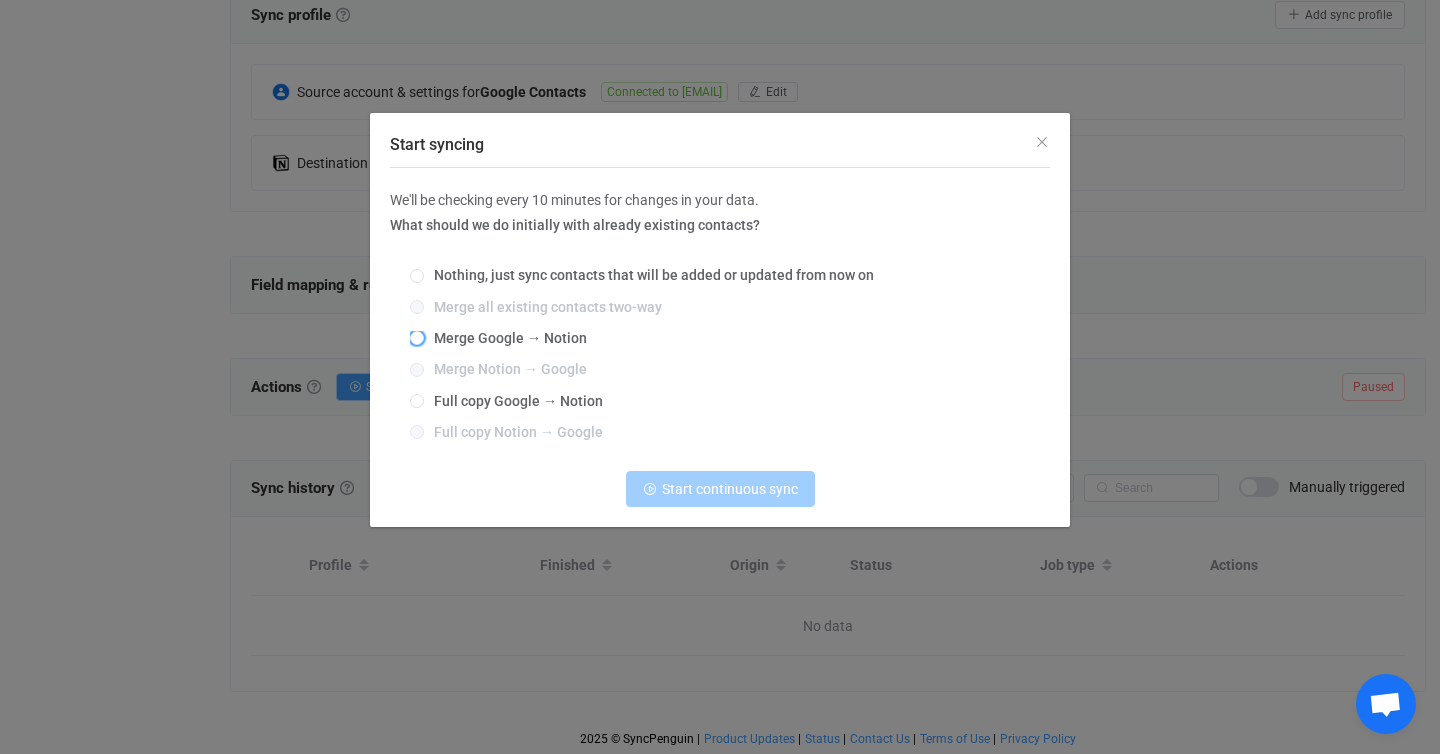 click on "Merge Google → Notion" at bounding box center (505, 338) 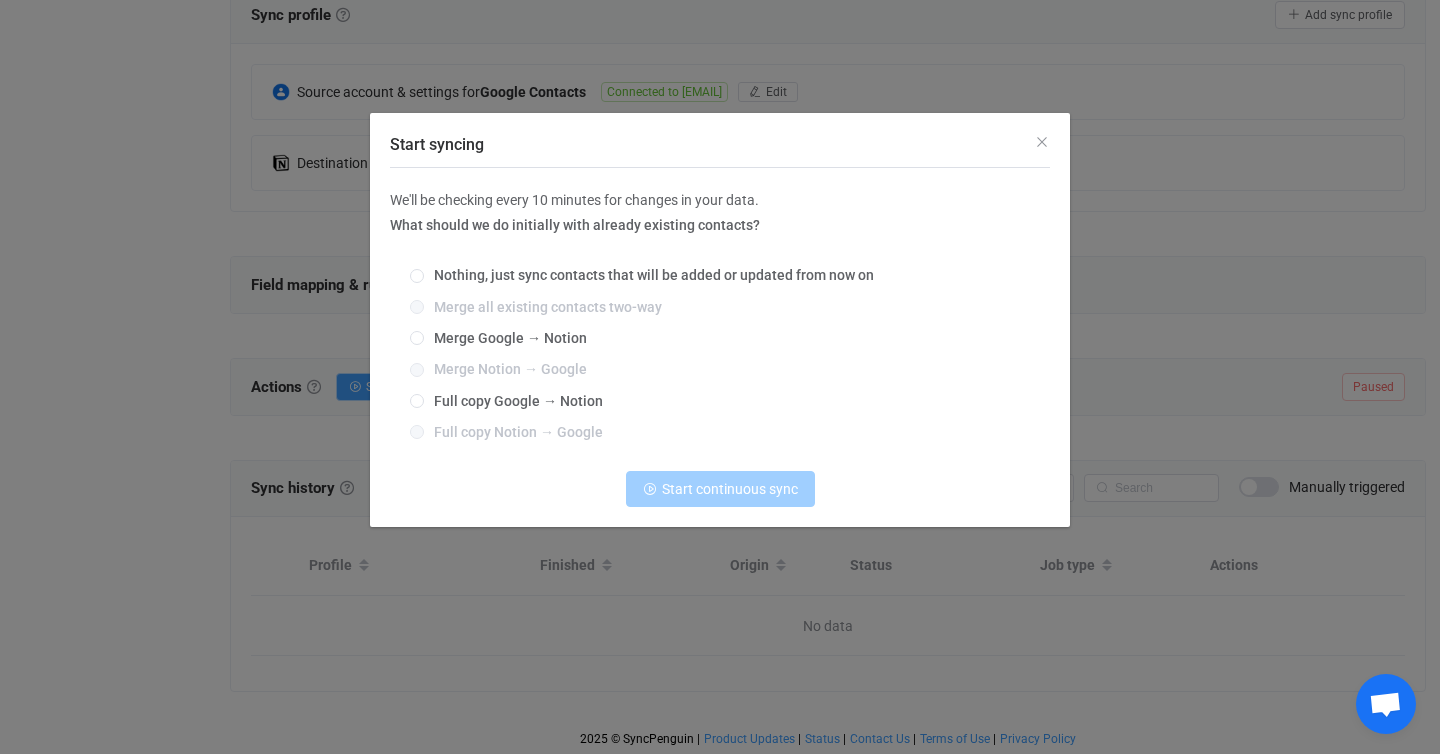 click on "Merge Google → Notion" at bounding box center [417, 339] 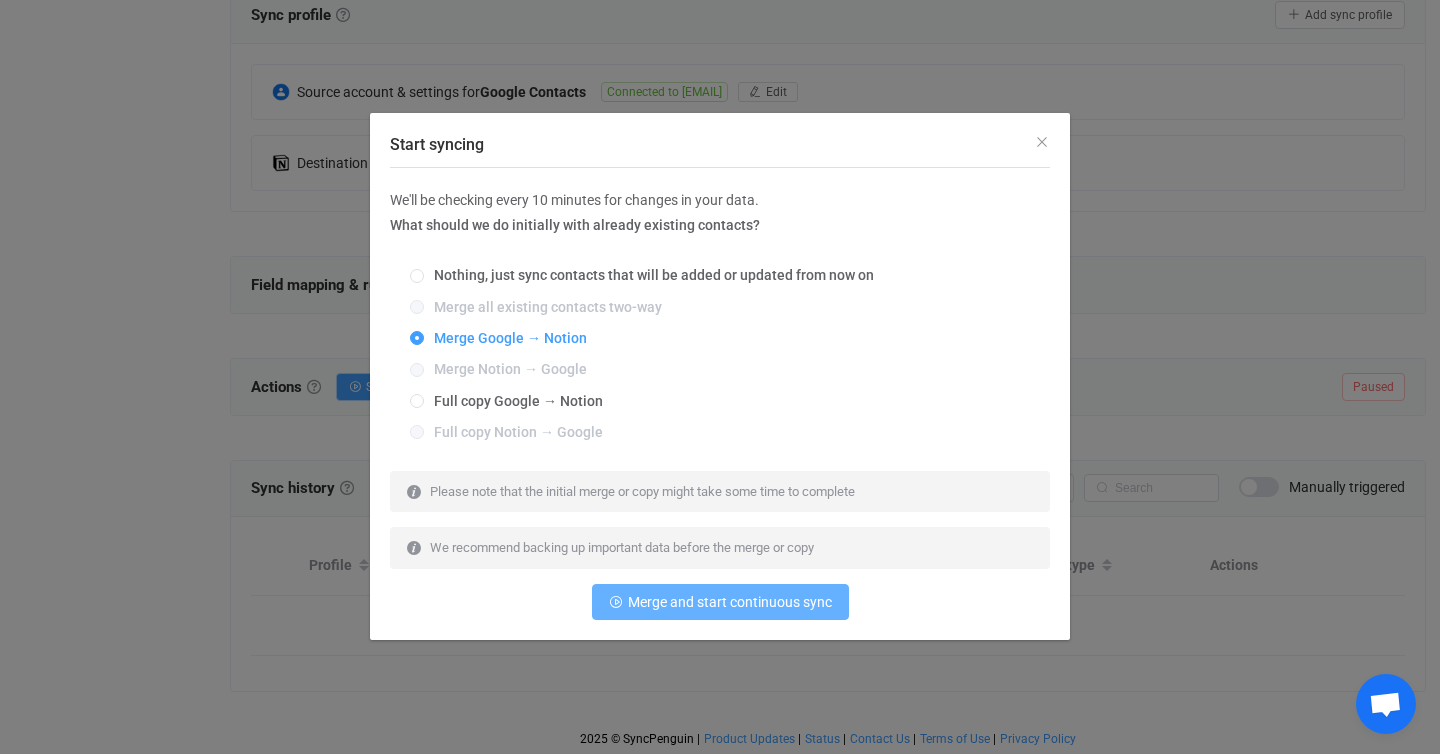 click on "Merge and start continuous sync" at bounding box center [730, 602] 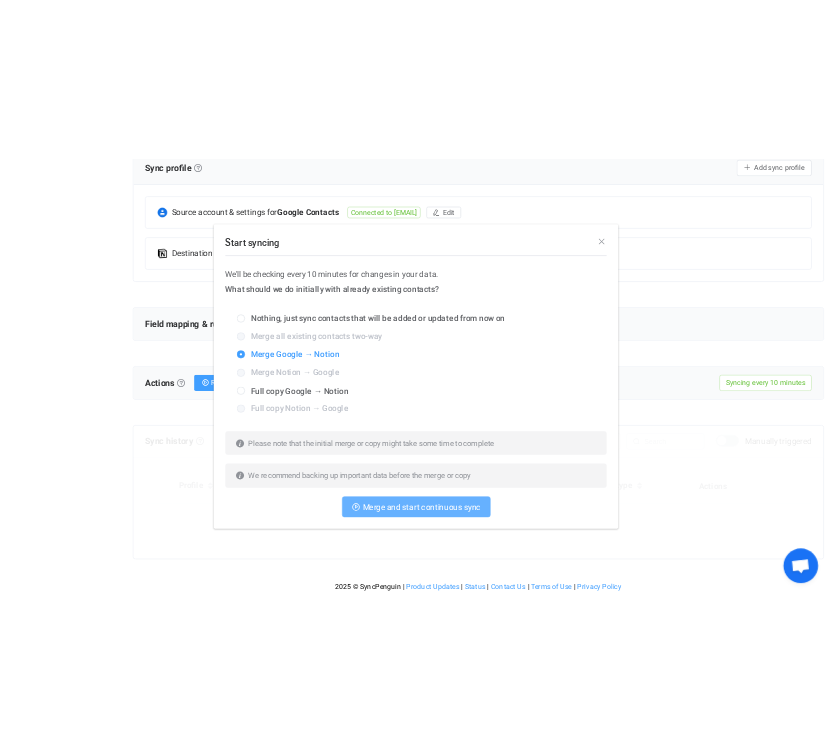 scroll, scrollTop: 428, scrollLeft: 0, axis: vertical 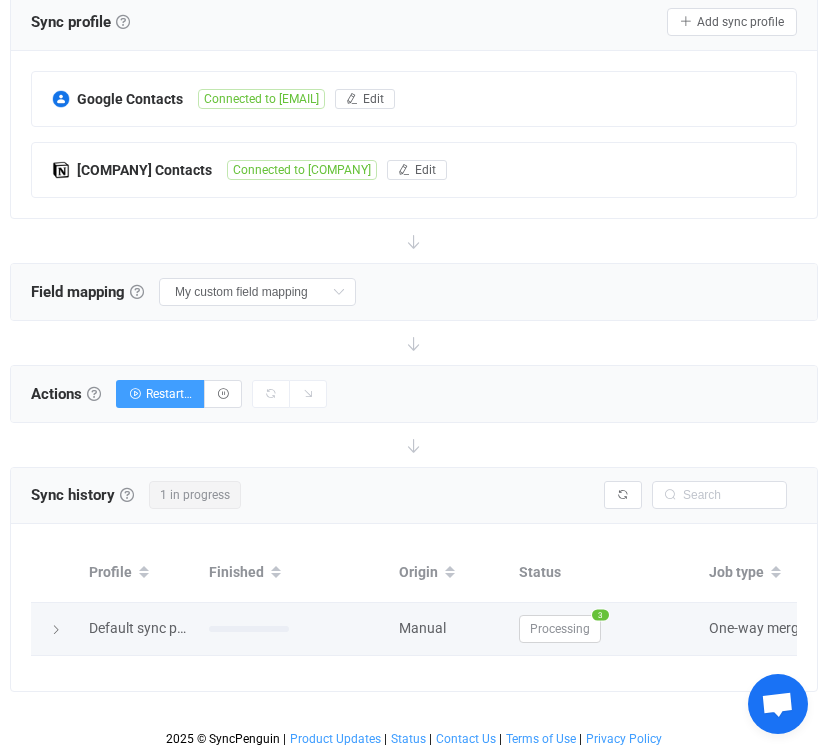click on "Processing" at bounding box center [560, 629] 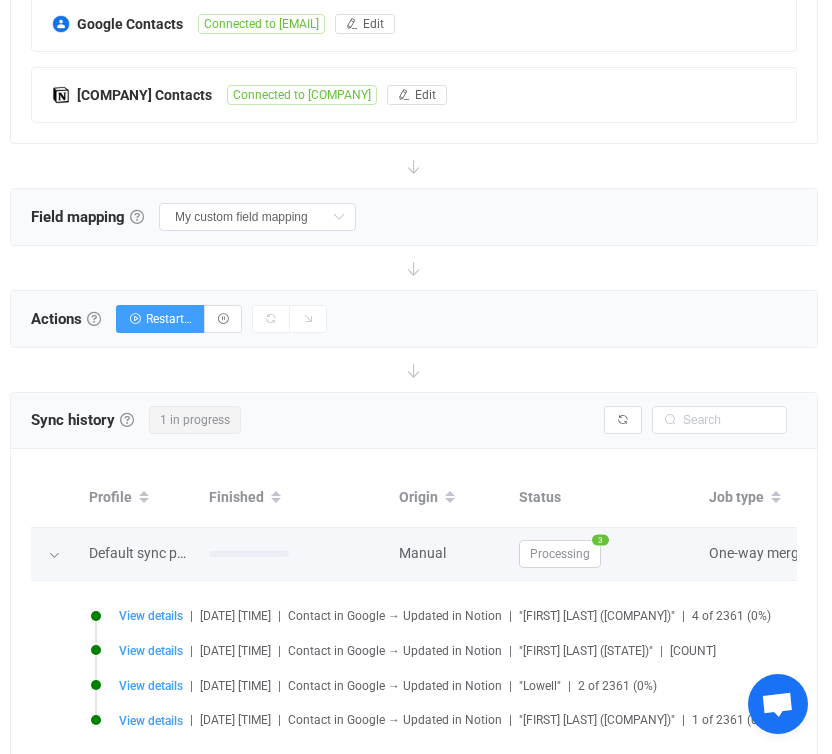 scroll, scrollTop: 532, scrollLeft: 0, axis: vertical 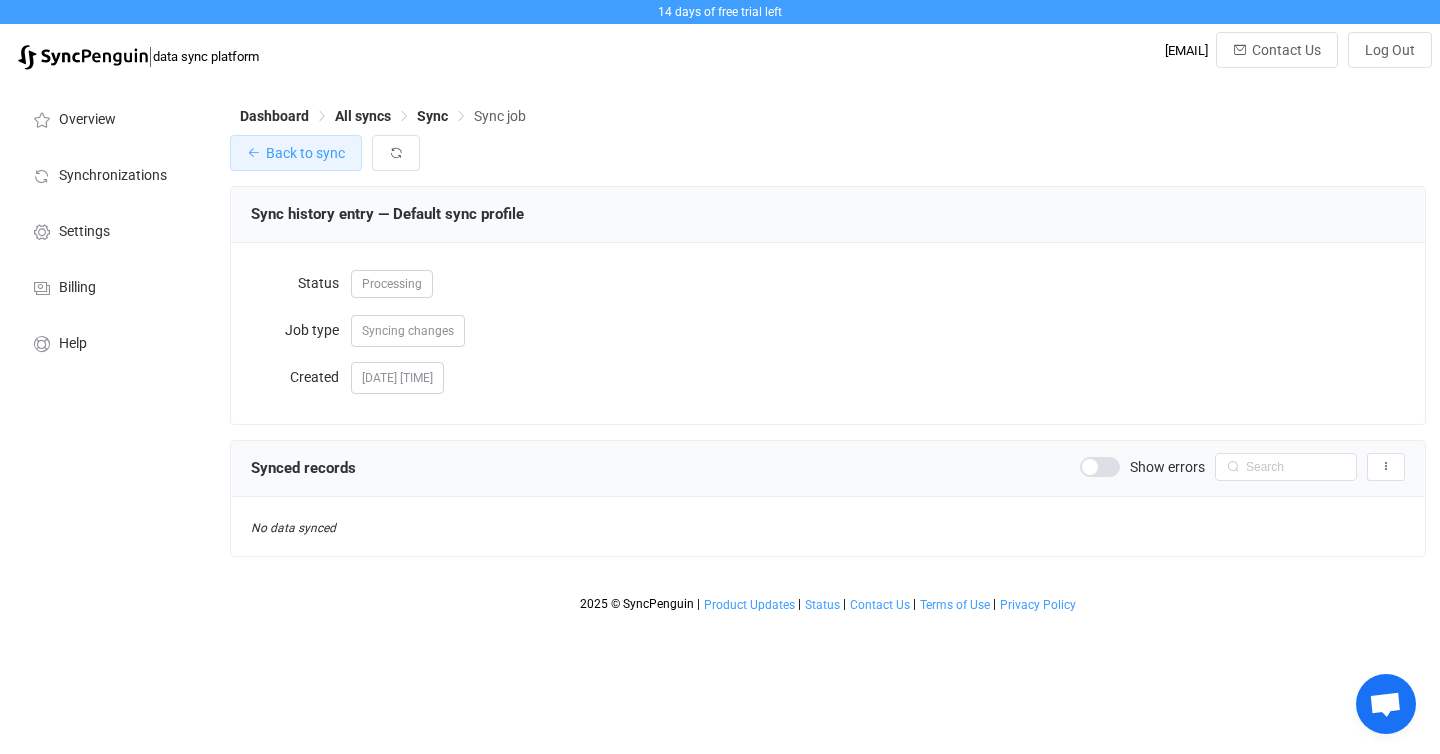 click on "Back to sync" at bounding box center (296, 153) 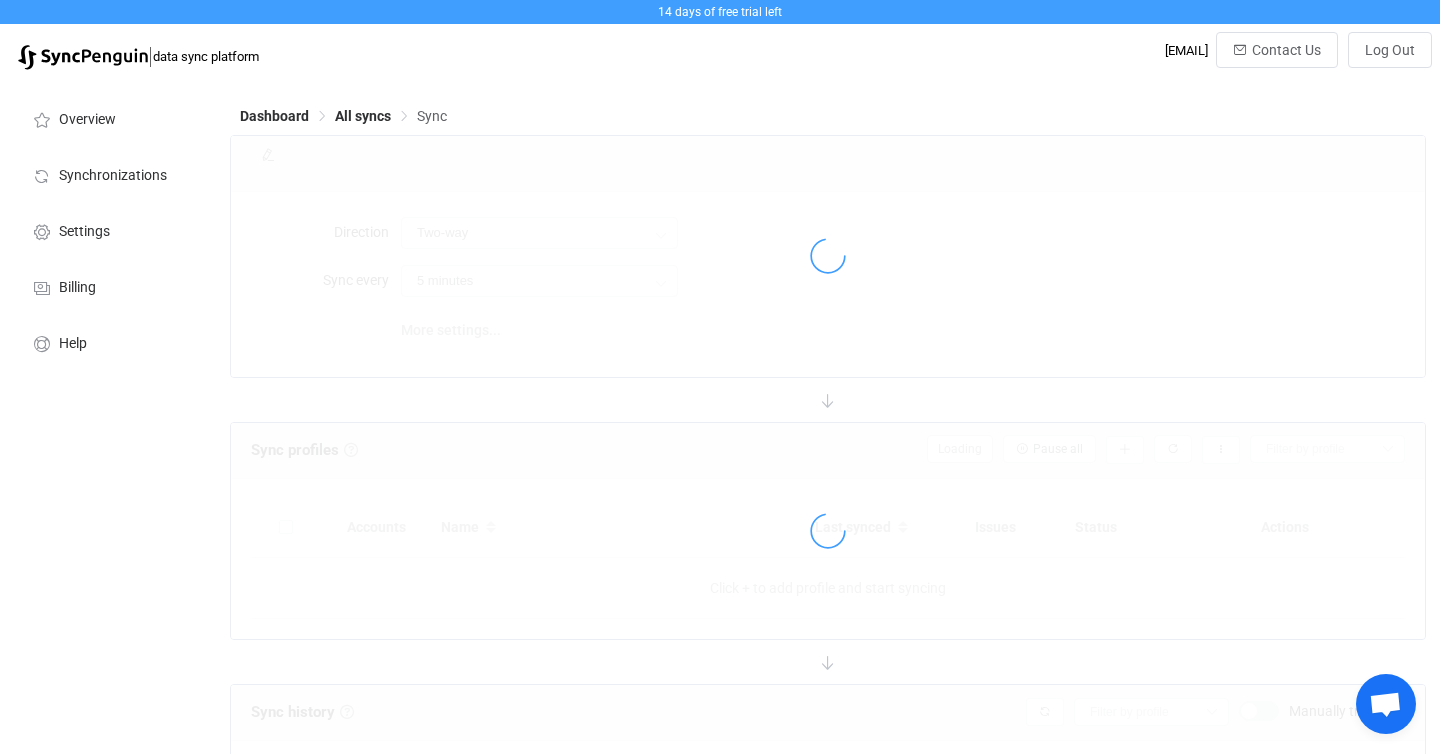 type on "Google → Notion" 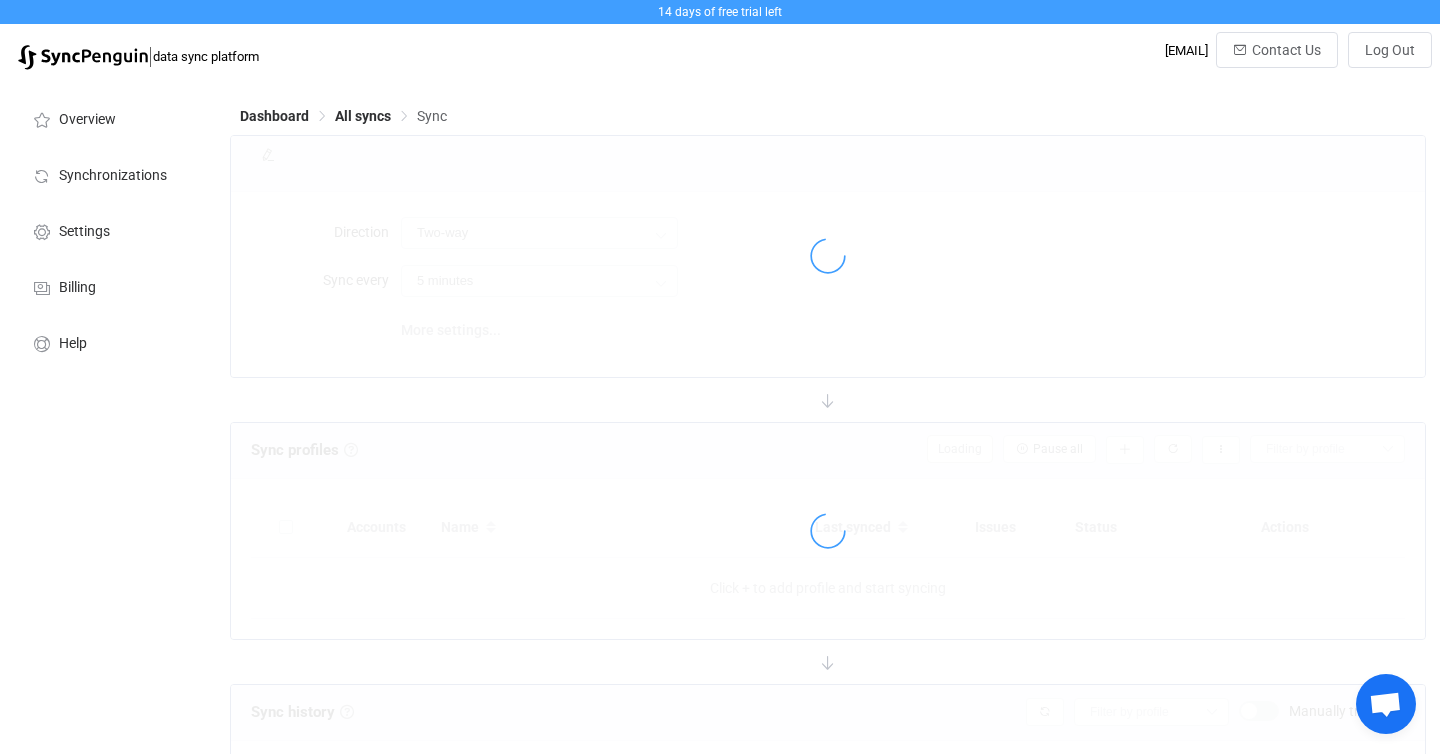 type on "10 minutes" 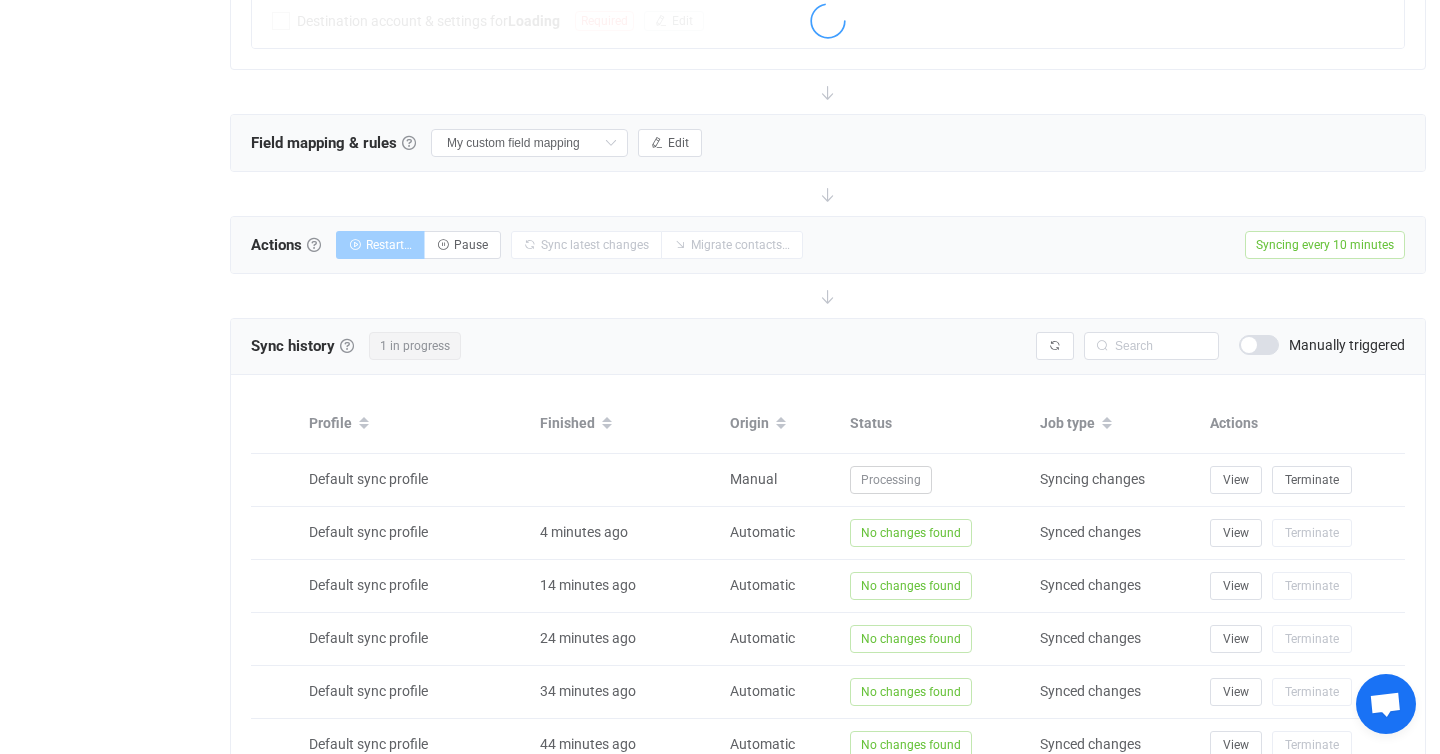 scroll, scrollTop: 578, scrollLeft: 0, axis: vertical 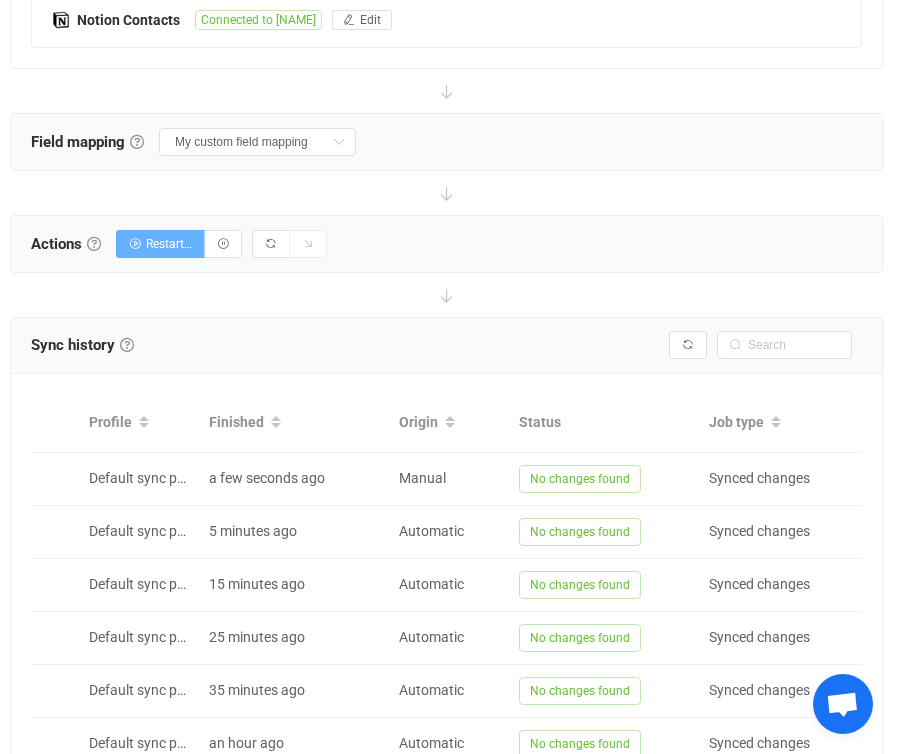 click on "Restart…" at bounding box center [169, 244] 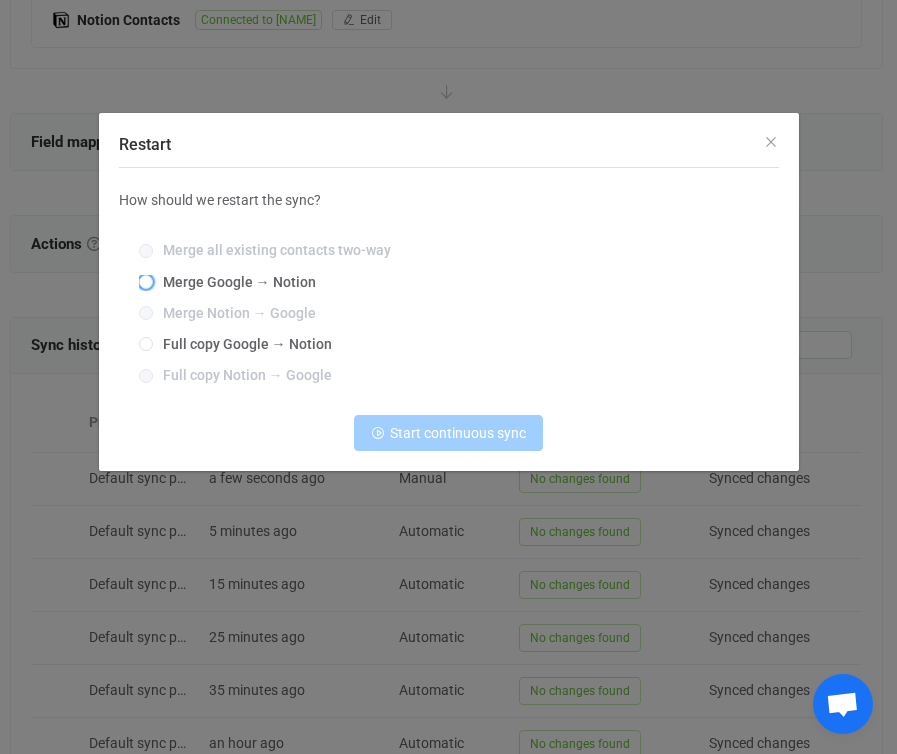 click on "Merge Google → Notion" at bounding box center (234, 282) 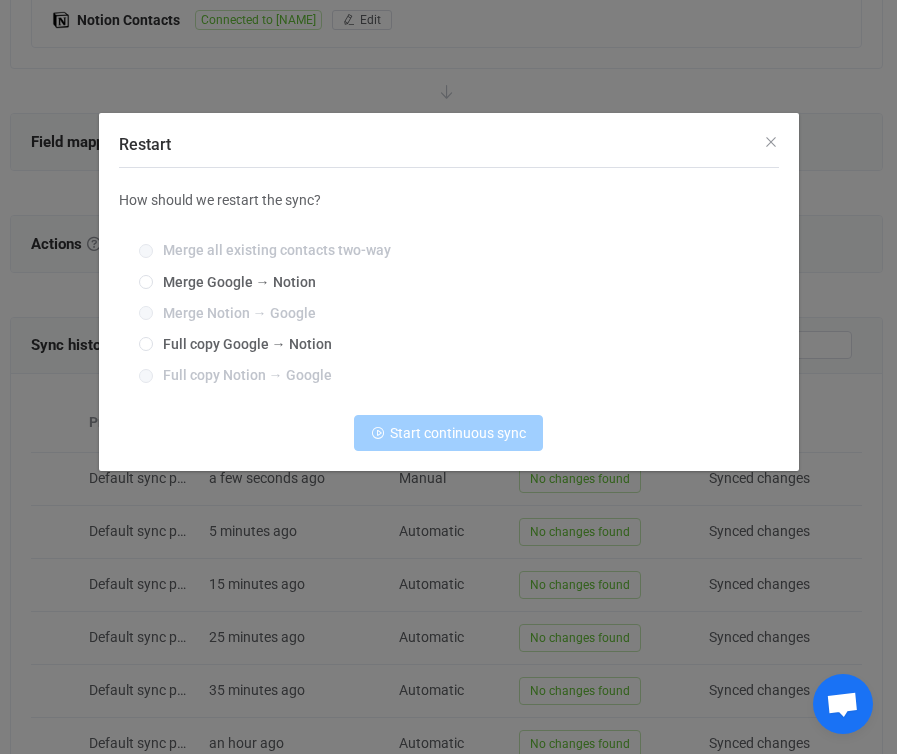 click on "Merge Google → Notion" at bounding box center (146, 283) 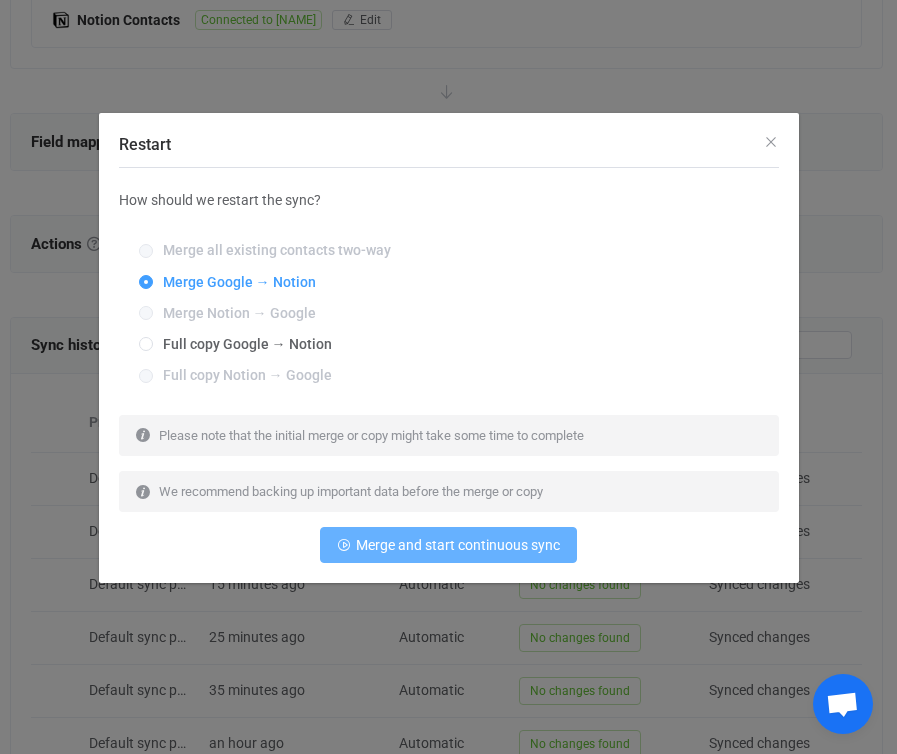 click on "Merge and start continuous sync" at bounding box center (458, 545) 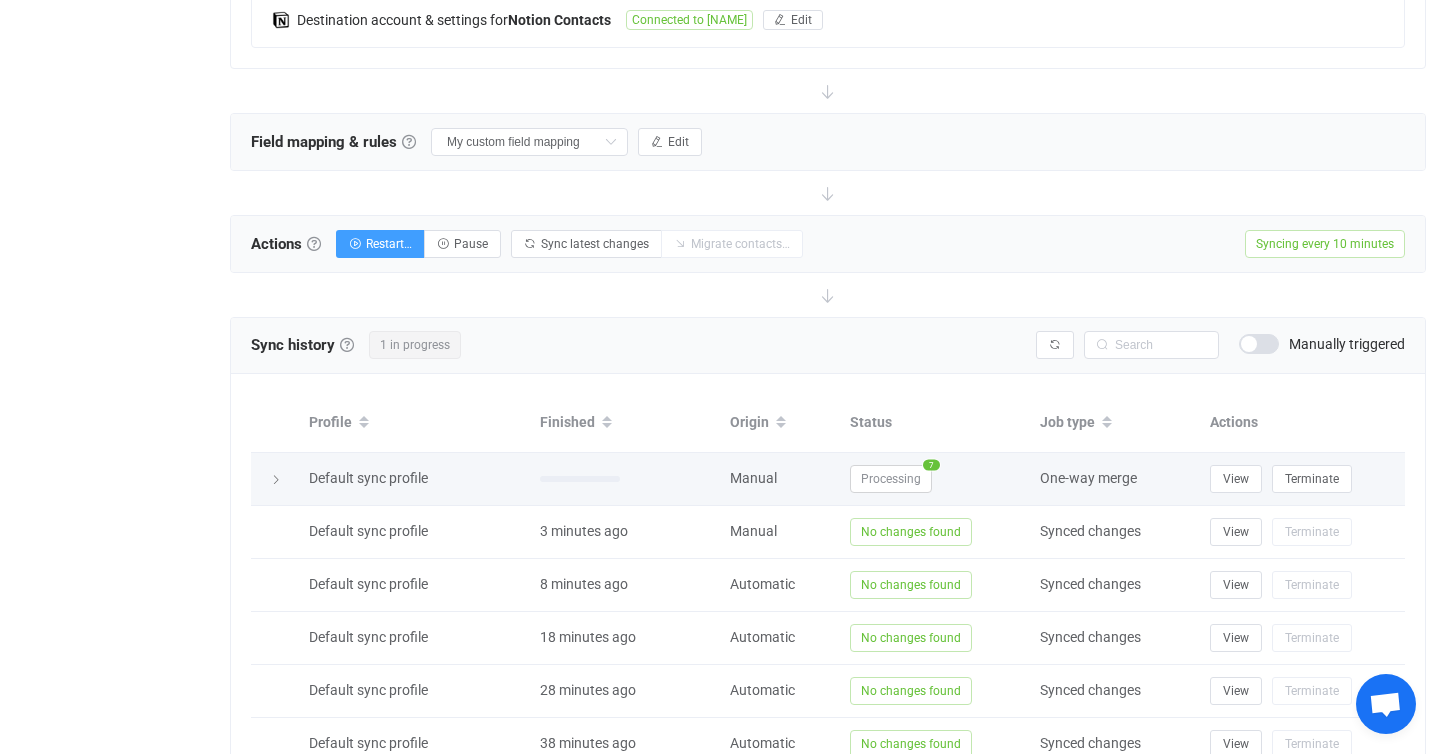 click on "Processing" at bounding box center [891, 479] 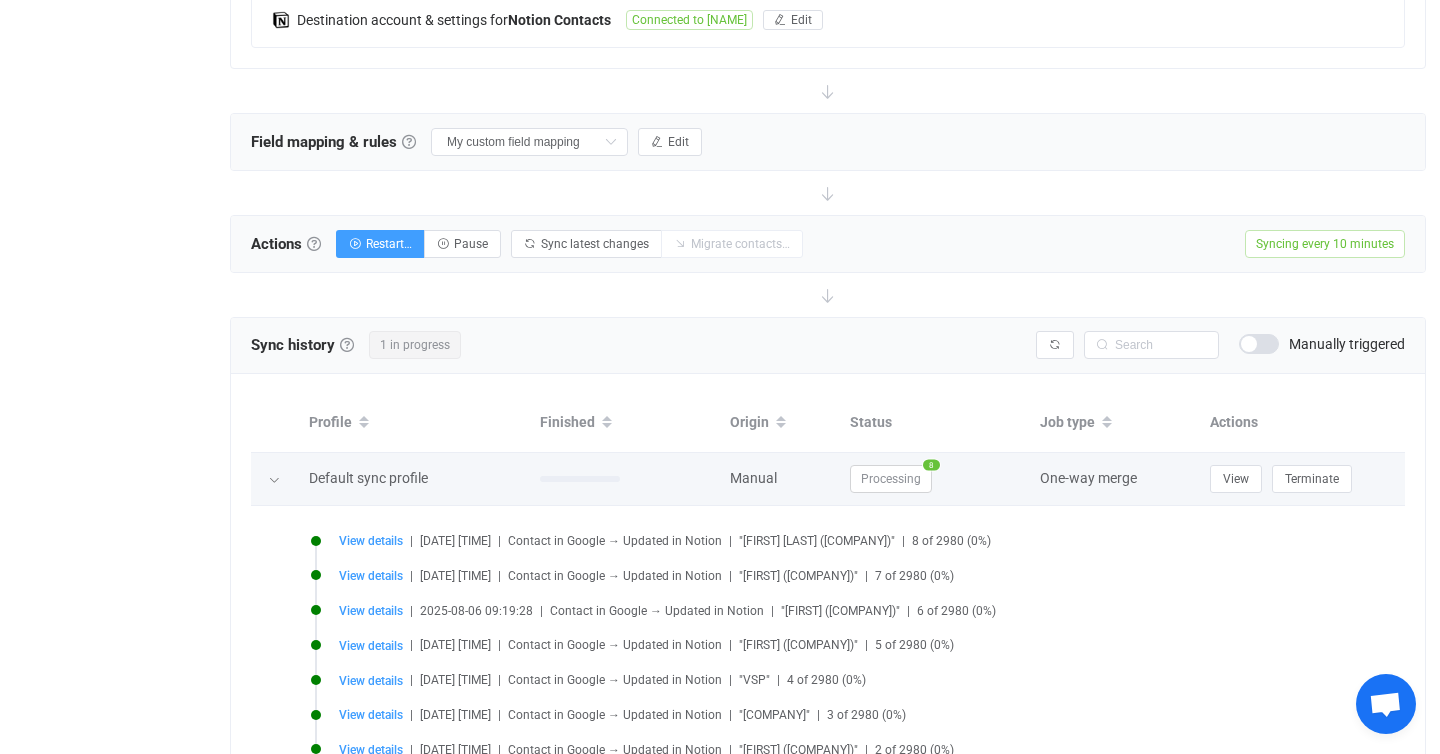 click on "Processing" at bounding box center (891, 479) 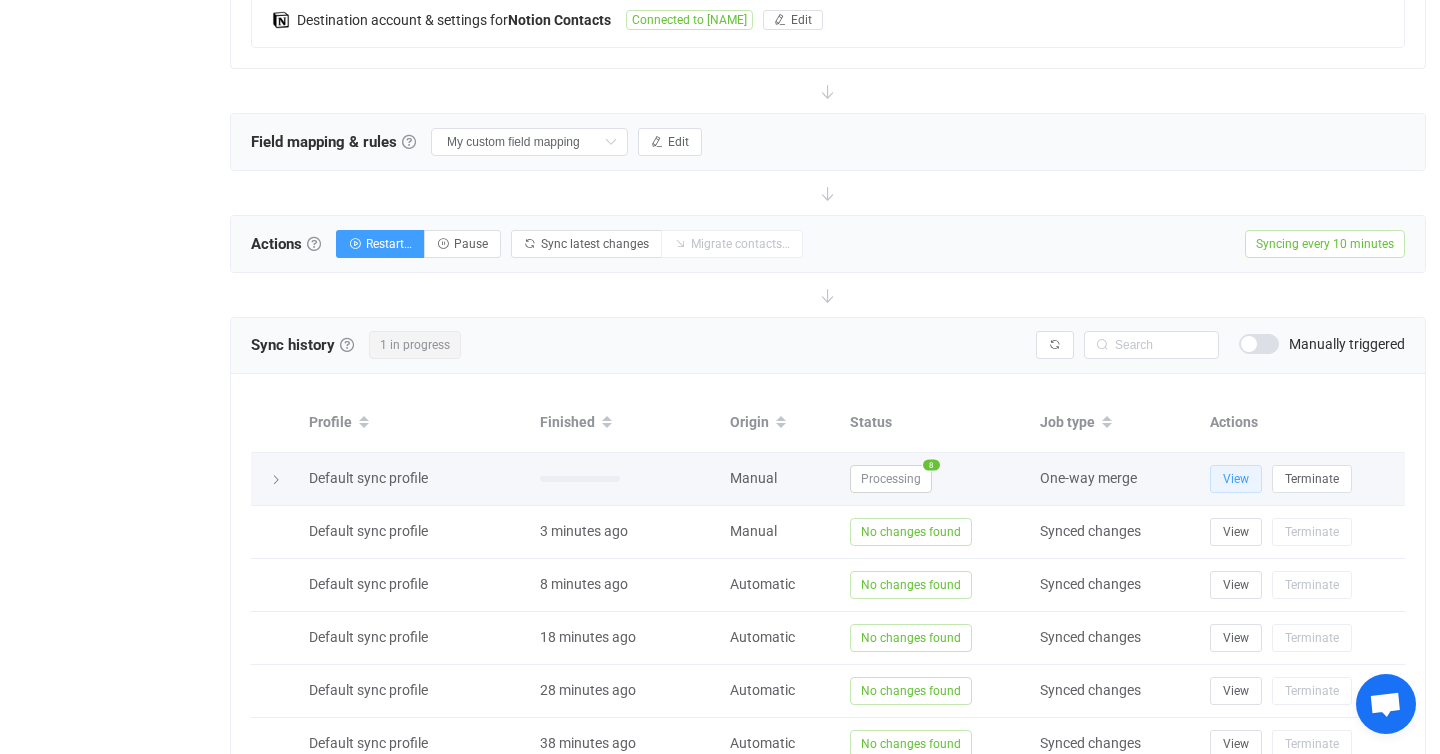 click on "View" at bounding box center [1236, 479] 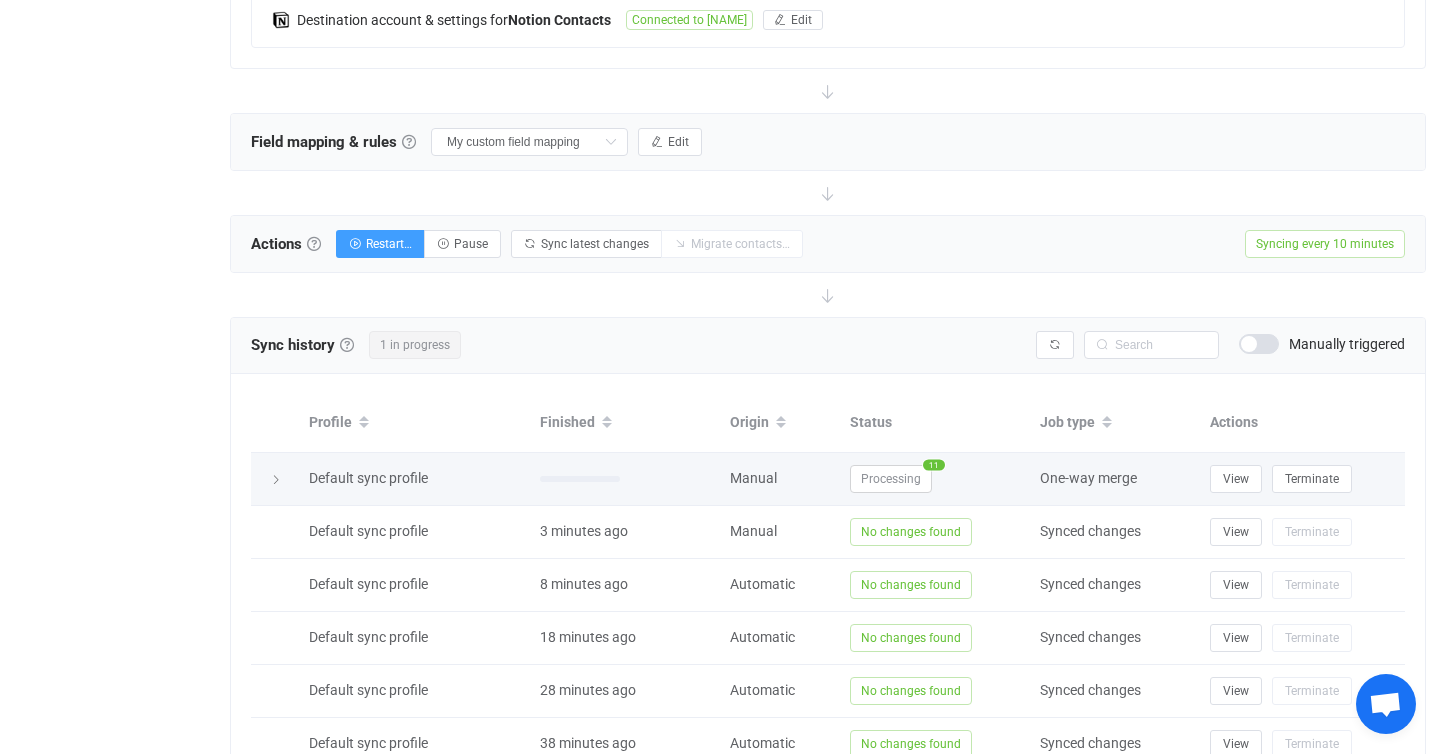 click on "Processing" at bounding box center [891, 479] 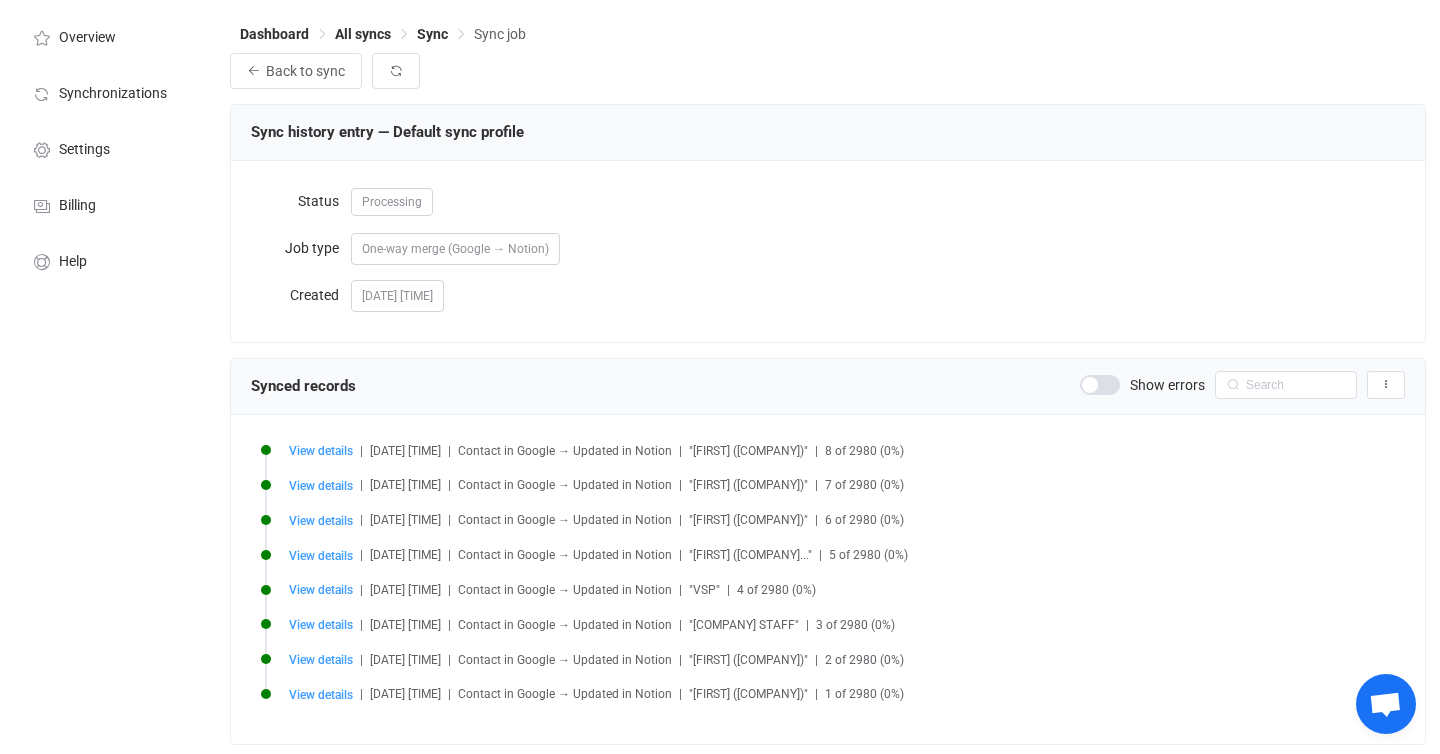 scroll, scrollTop: 138, scrollLeft: 0, axis: vertical 